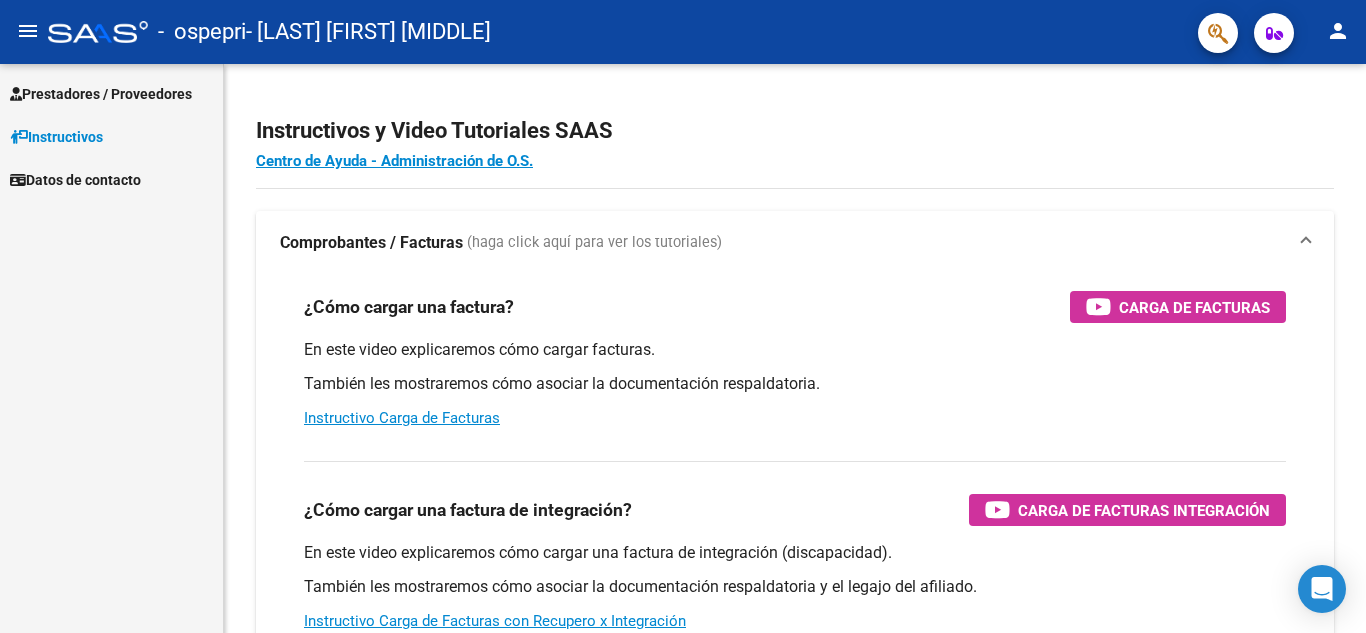 scroll, scrollTop: 0, scrollLeft: 0, axis: both 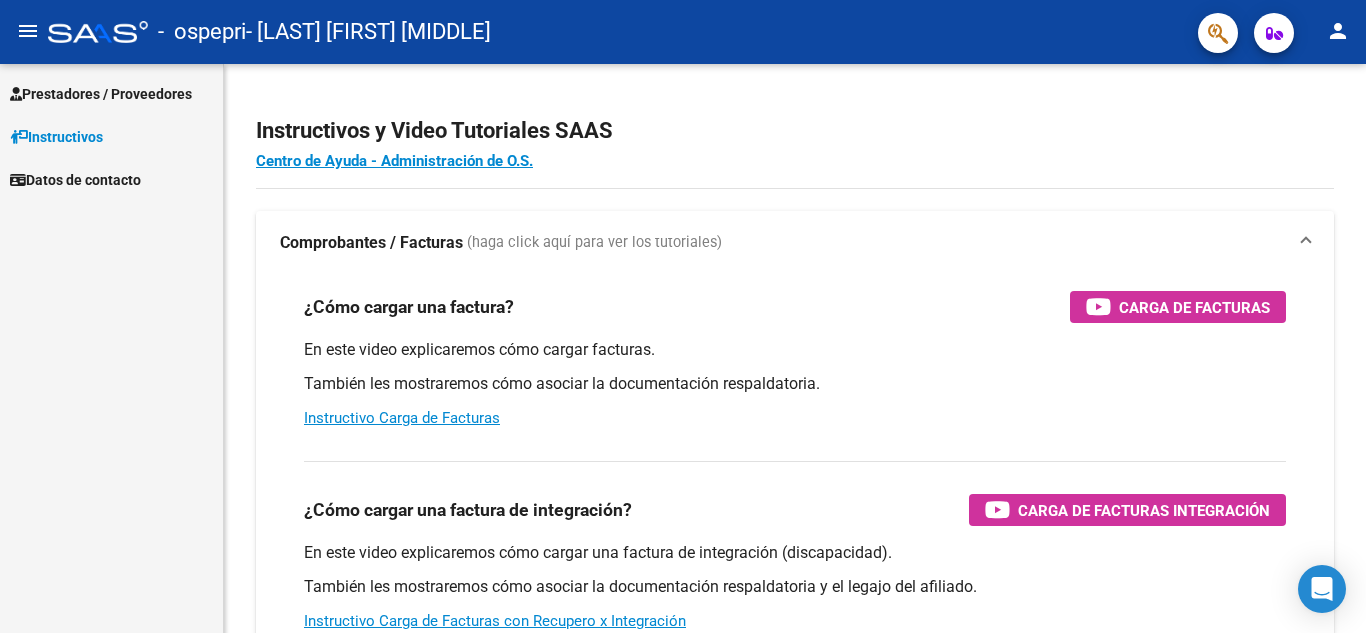click on "menu" 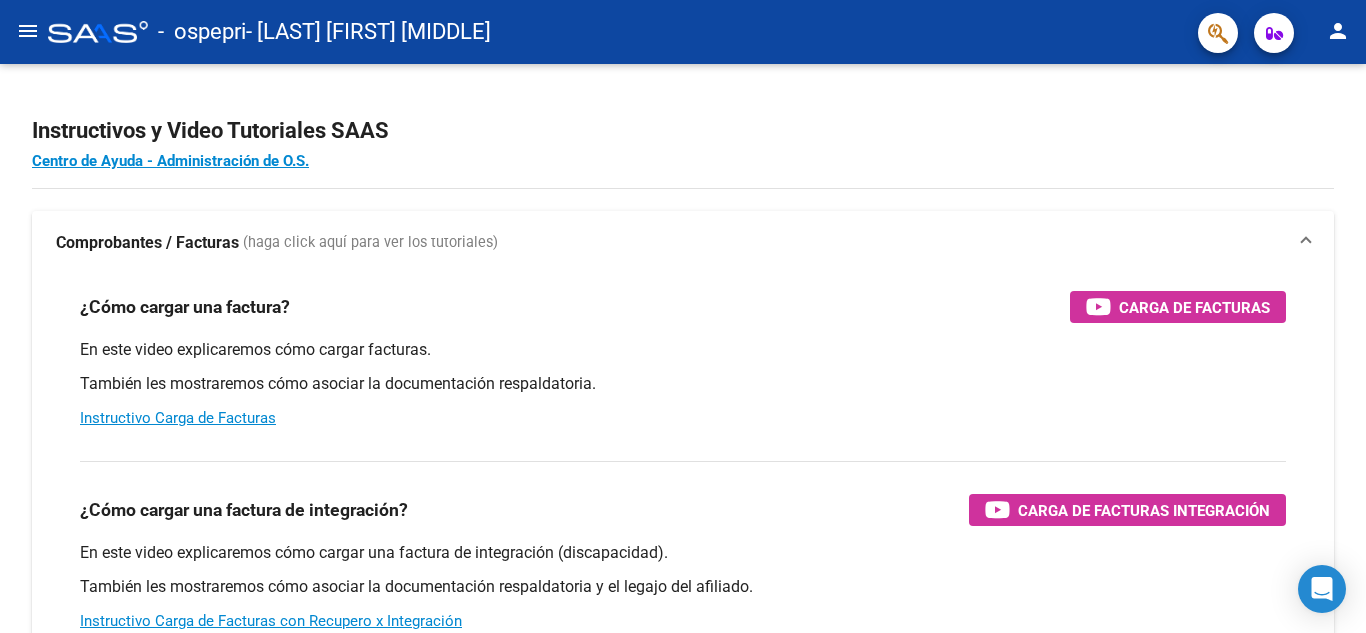 click on "menu" 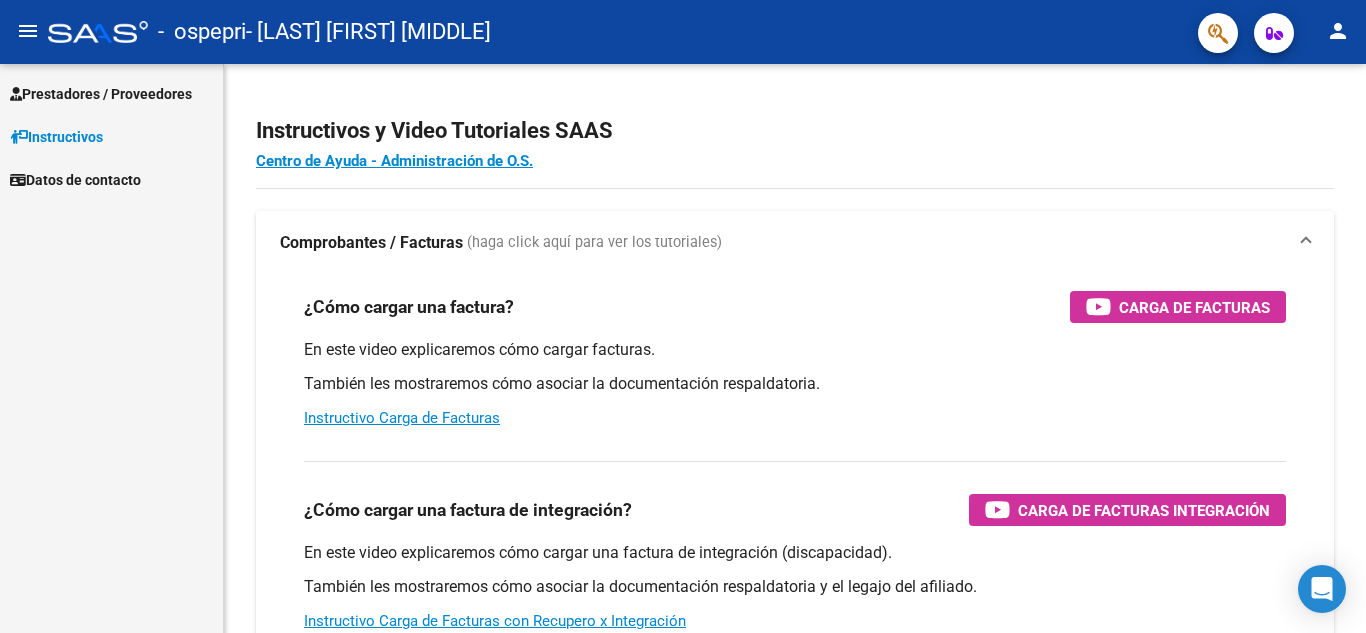 click on "Prestadores / Proveedores" at bounding box center (101, 94) 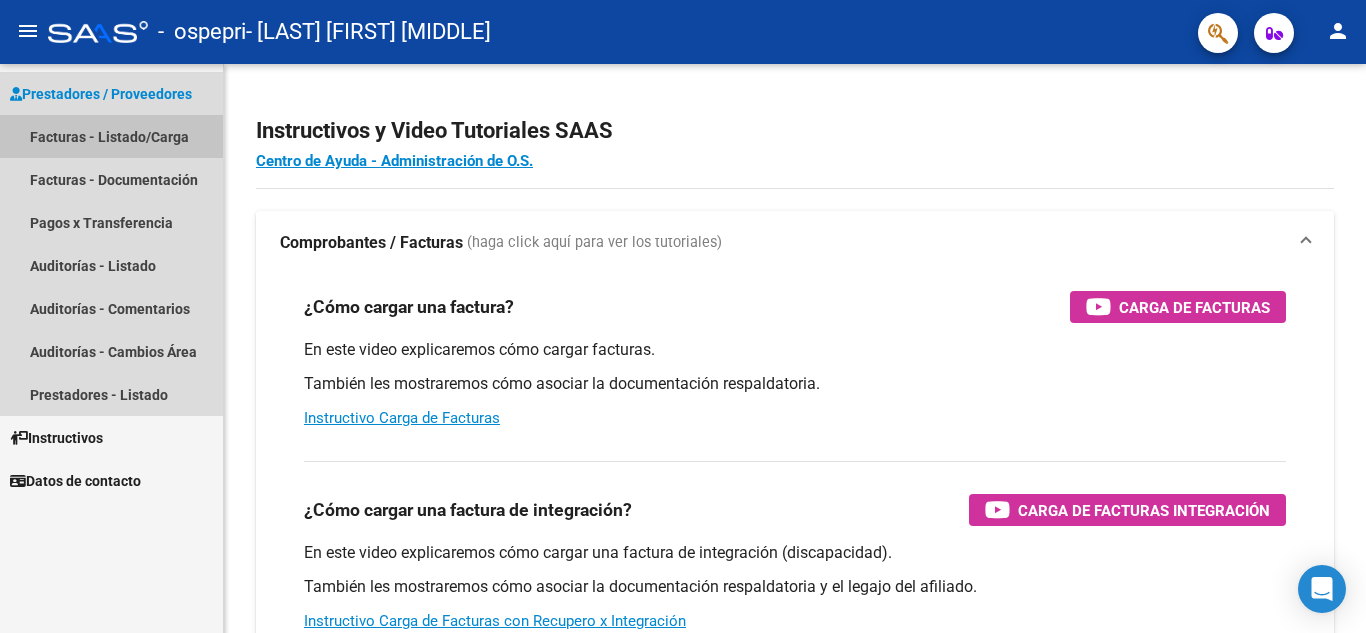 click on "Facturas - Listado/Carga" at bounding box center [111, 136] 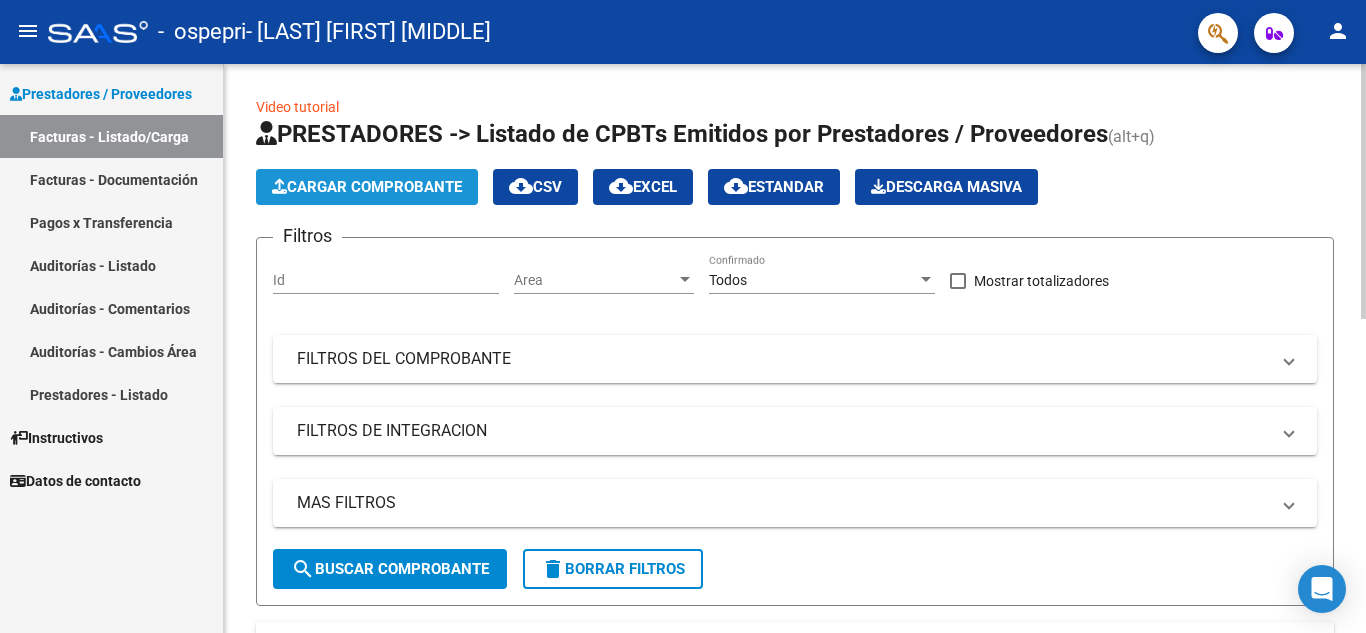 click on "Cargar Comprobante" 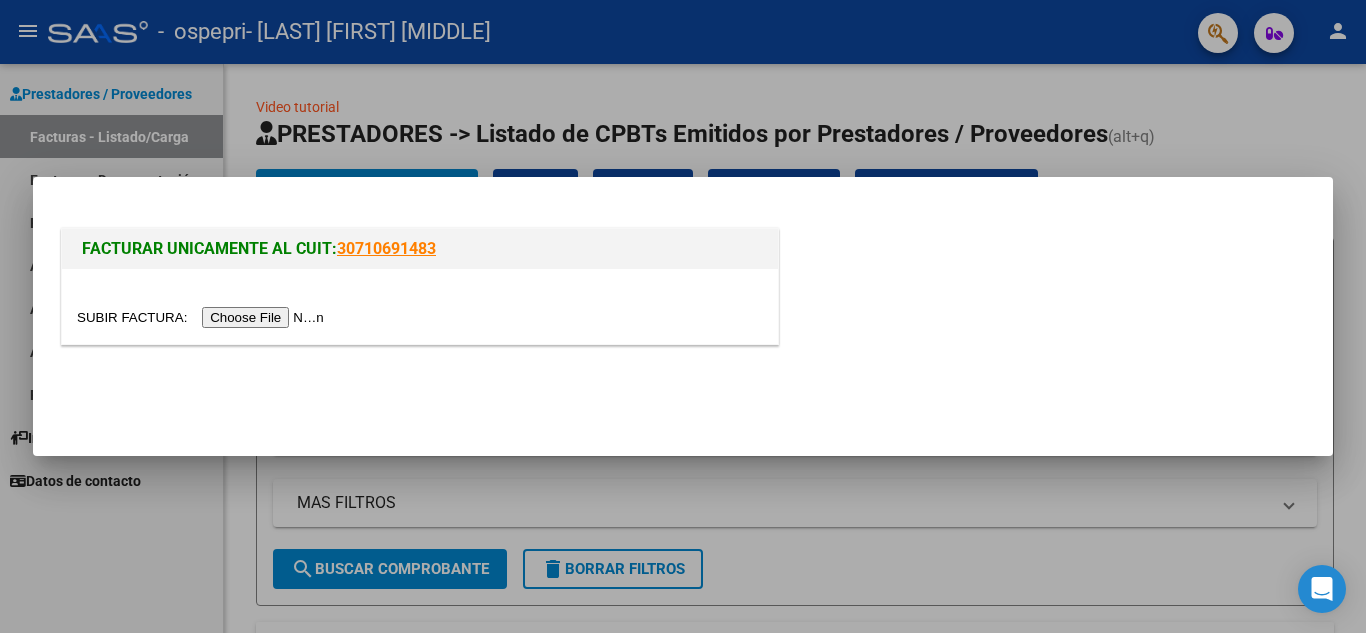 click at bounding box center (203, 317) 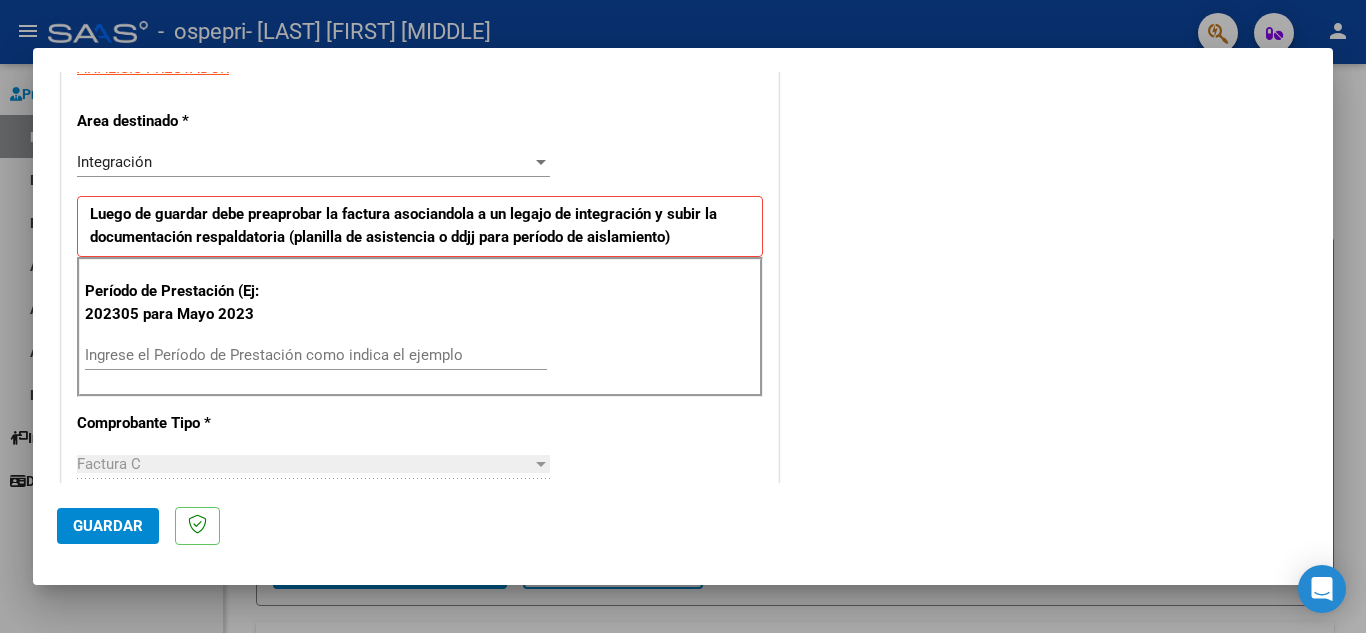 scroll, scrollTop: 400, scrollLeft: 0, axis: vertical 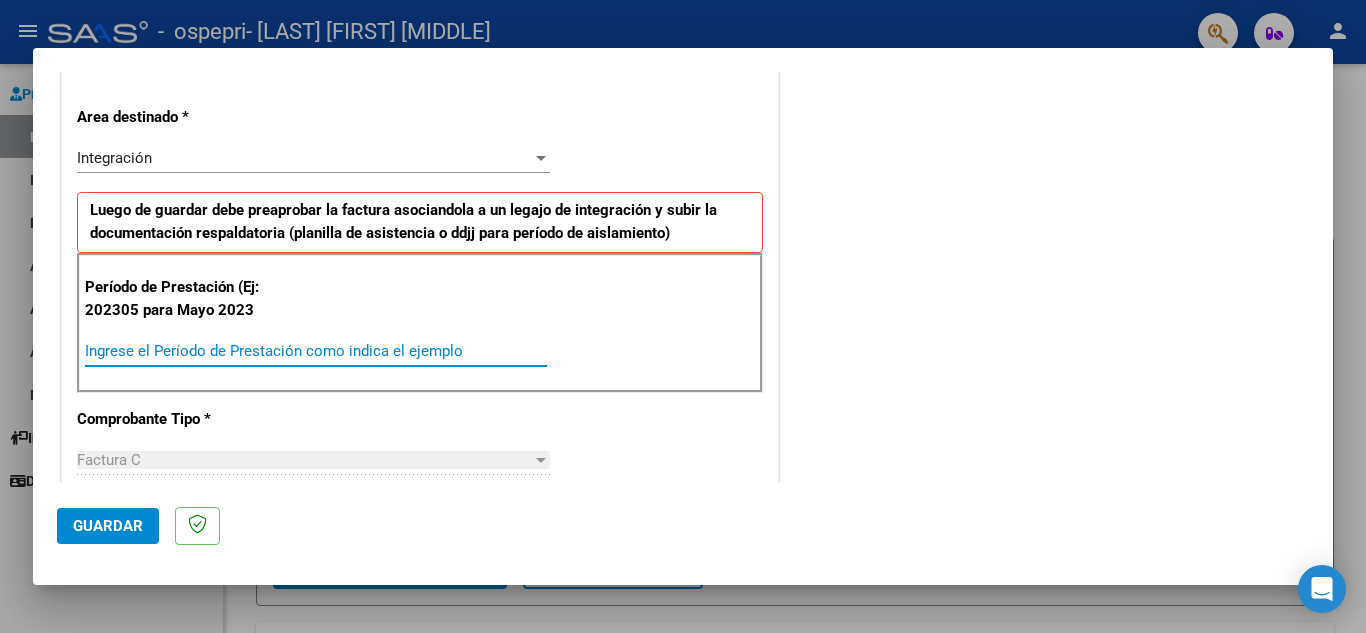click on "Ingrese el Período de Prestación como indica el ejemplo" at bounding box center (316, 351) 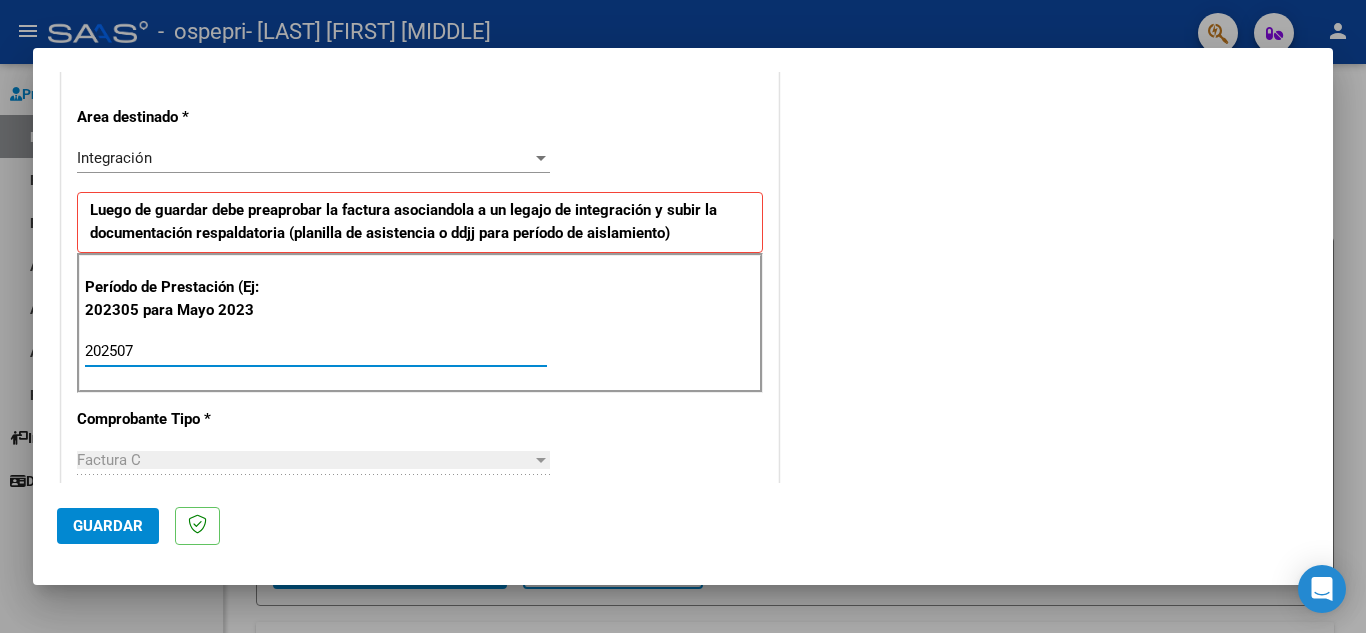 type on "202507" 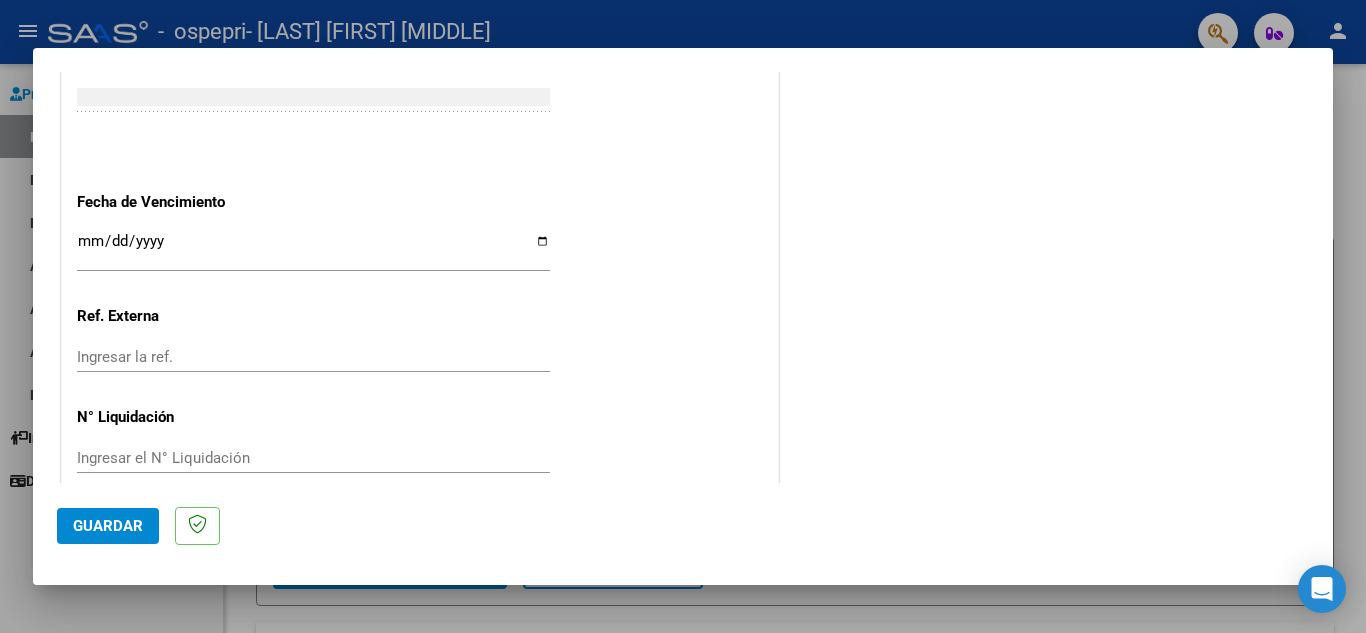 scroll, scrollTop: 1300, scrollLeft: 0, axis: vertical 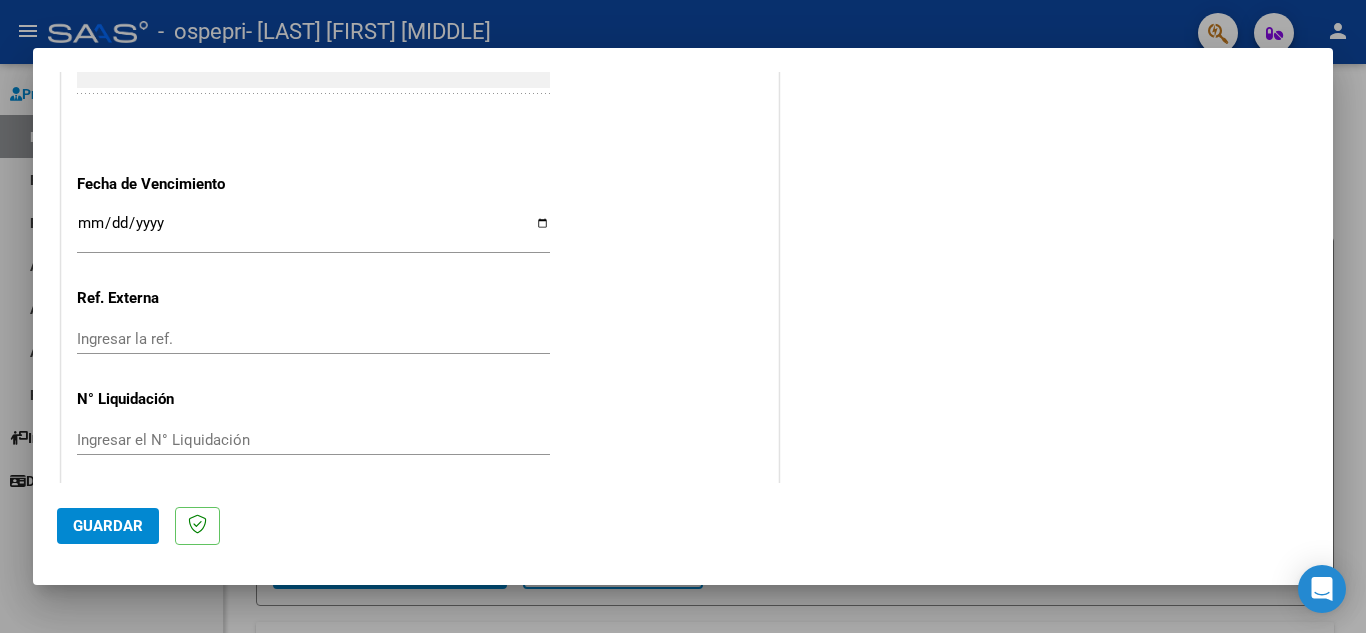 click on "Ingresar la fecha" at bounding box center (313, 231) 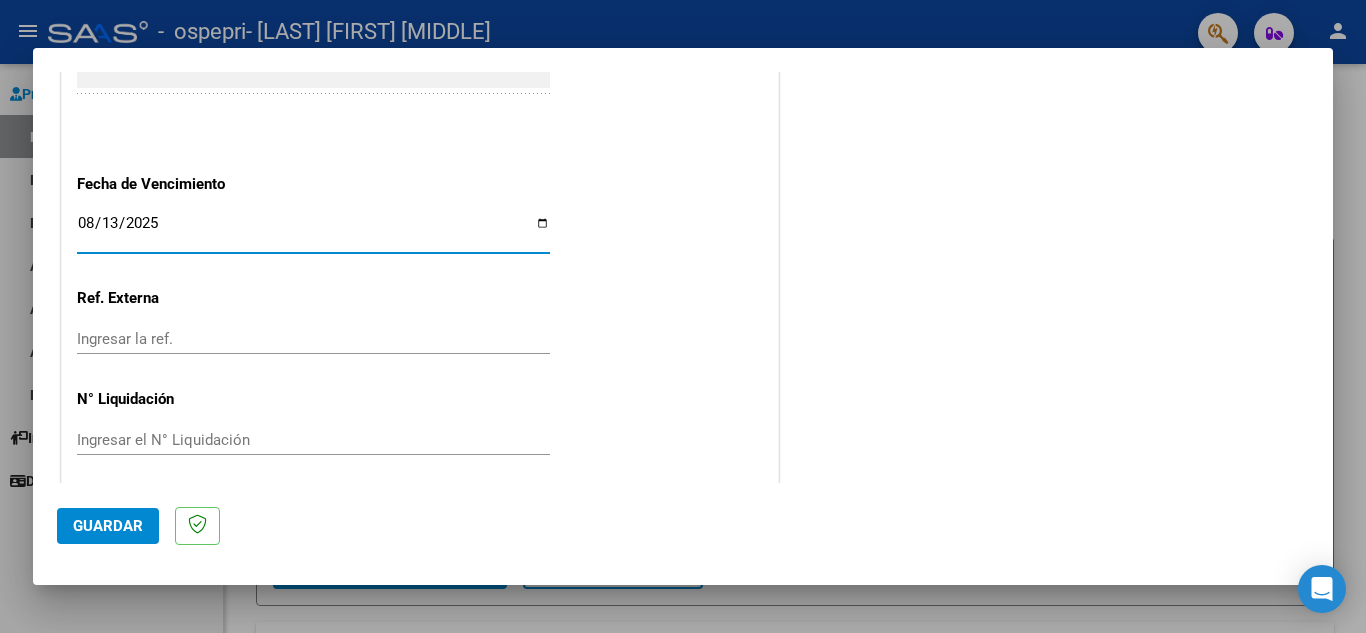type on "2025-08-13" 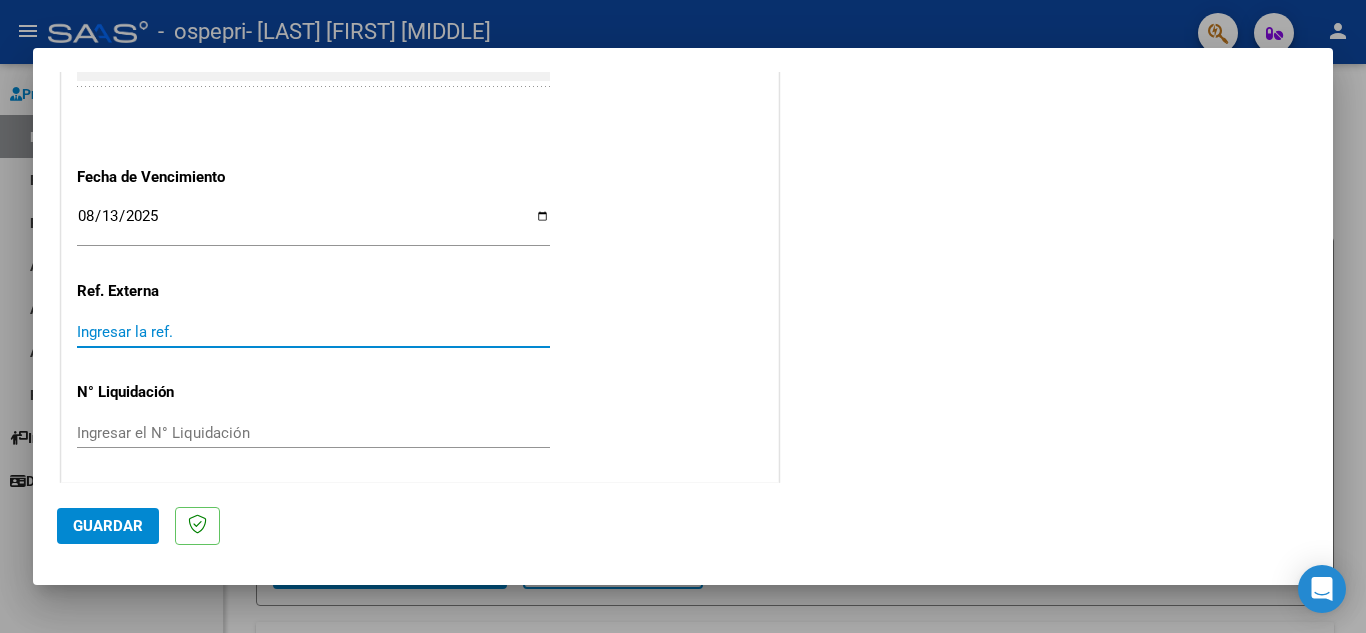 scroll, scrollTop: 1311, scrollLeft: 0, axis: vertical 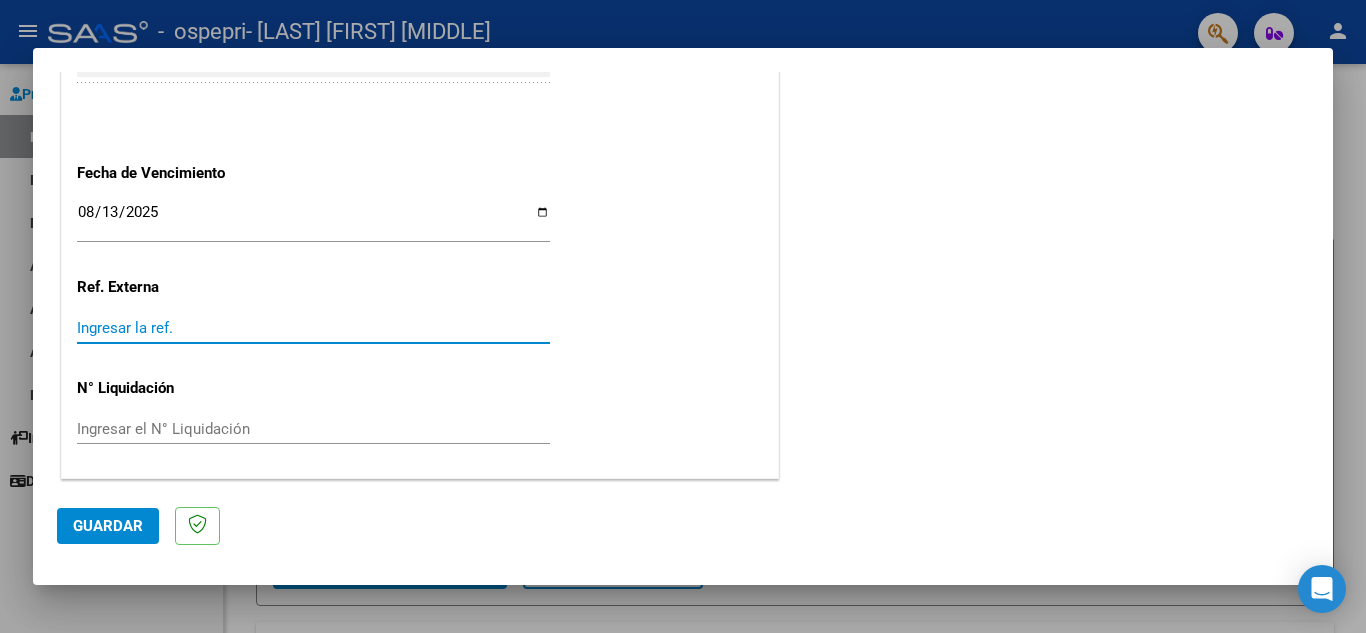 click on "Ingresar el N° Liquidación" at bounding box center [313, 429] 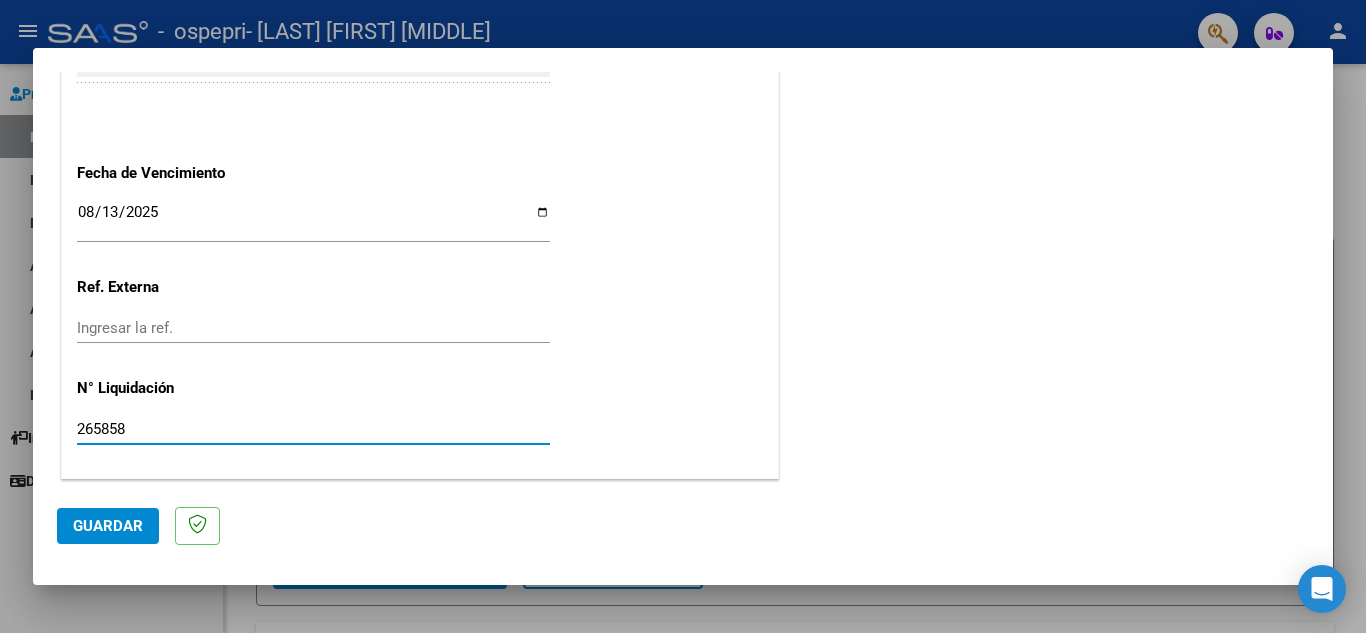 type on "265858" 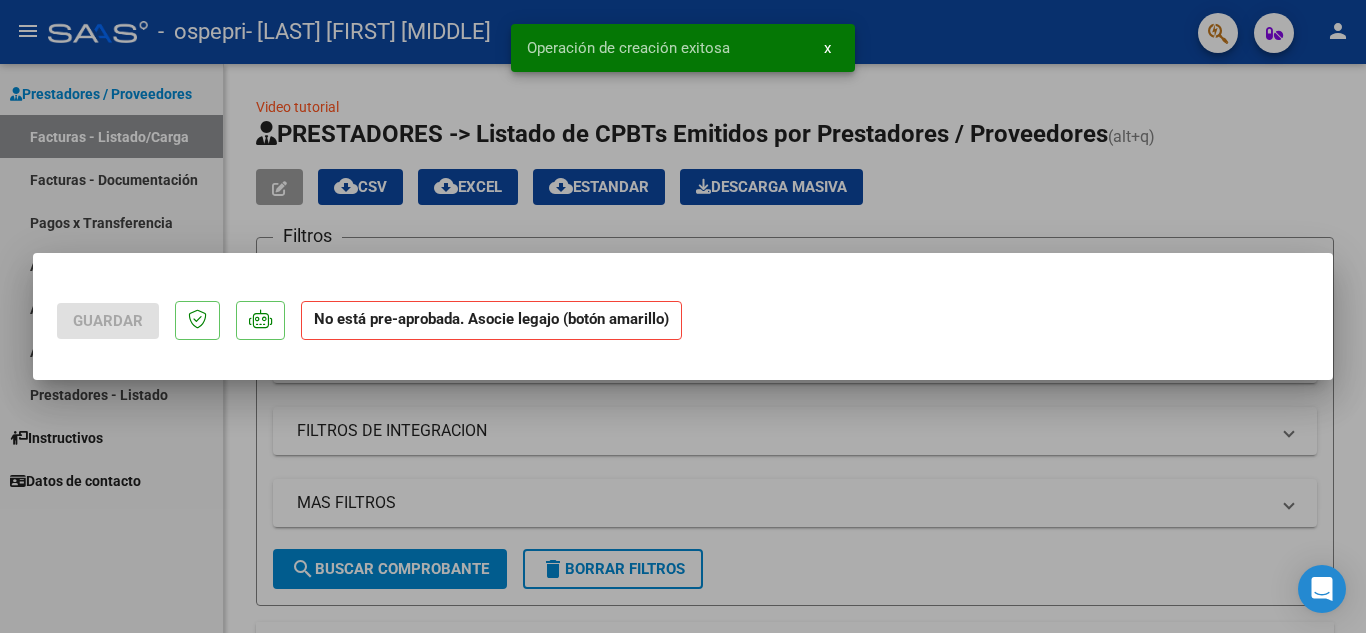 scroll, scrollTop: 0, scrollLeft: 0, axis: both 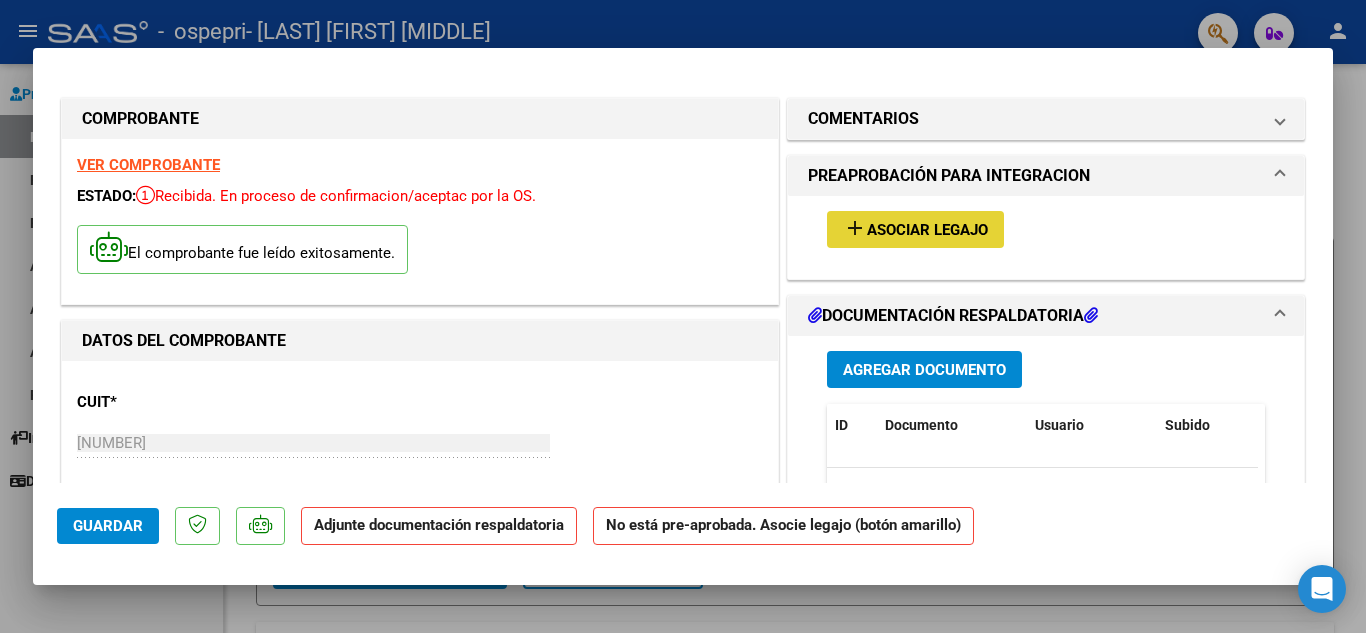 click on "Asociar Legajo" at bounding box center (927, 230) 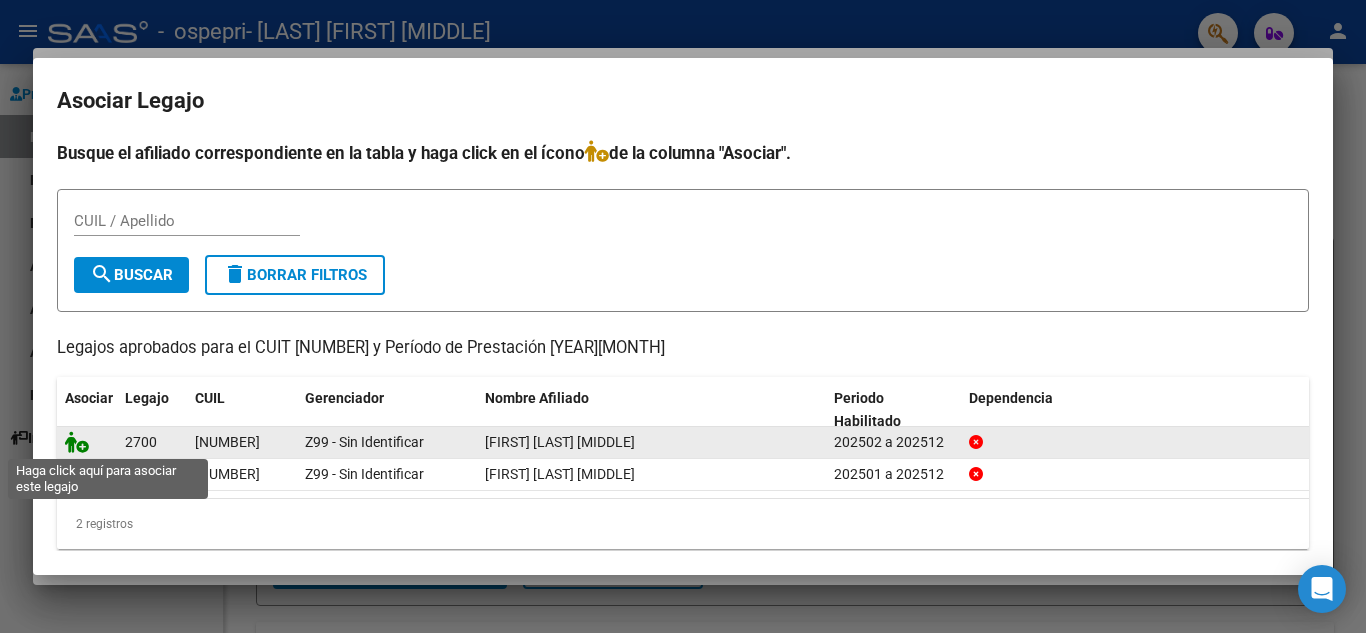 click 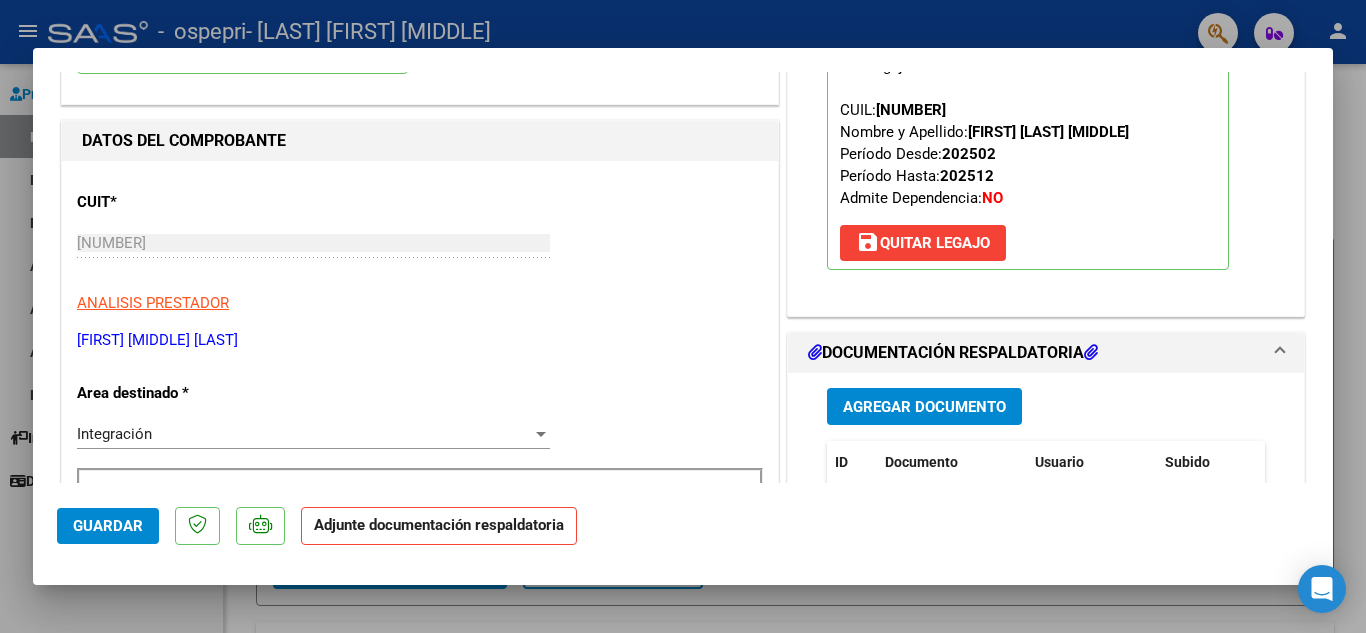 scroll, scrollTop: 300, scrollLeft: 0, axis: vertical 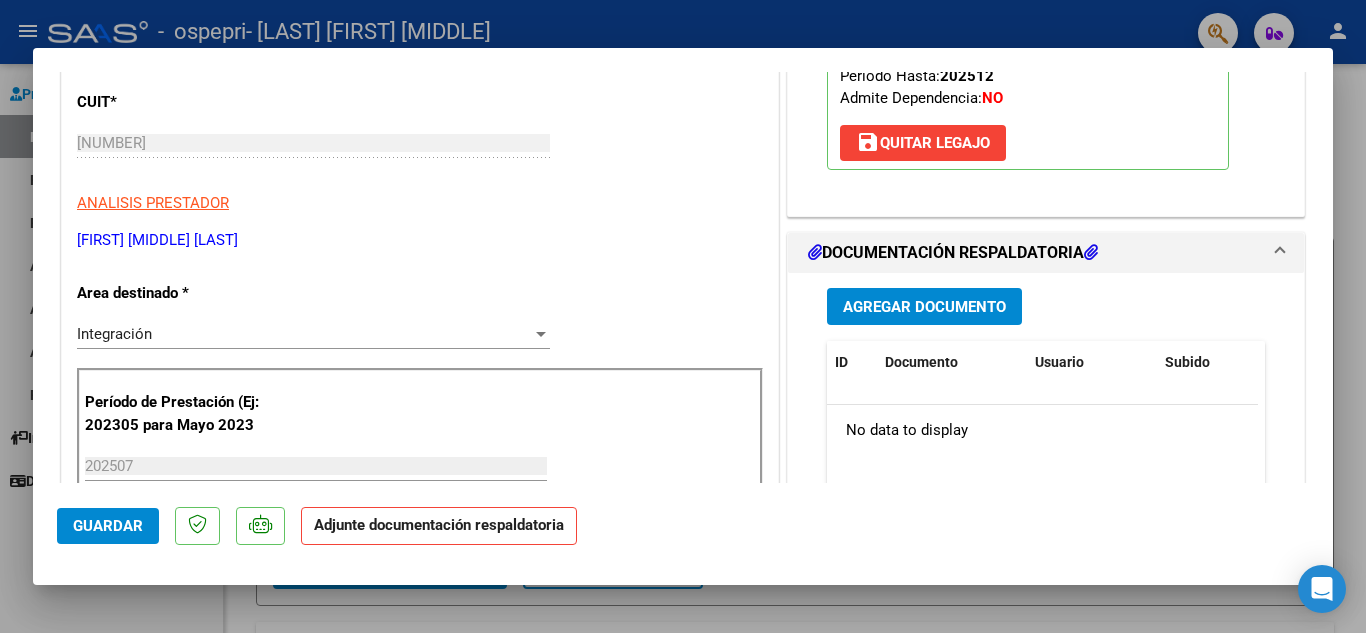 click on "DOCUMENTACIÓN RESPALDATORIA" at bounding box center [953, 253] 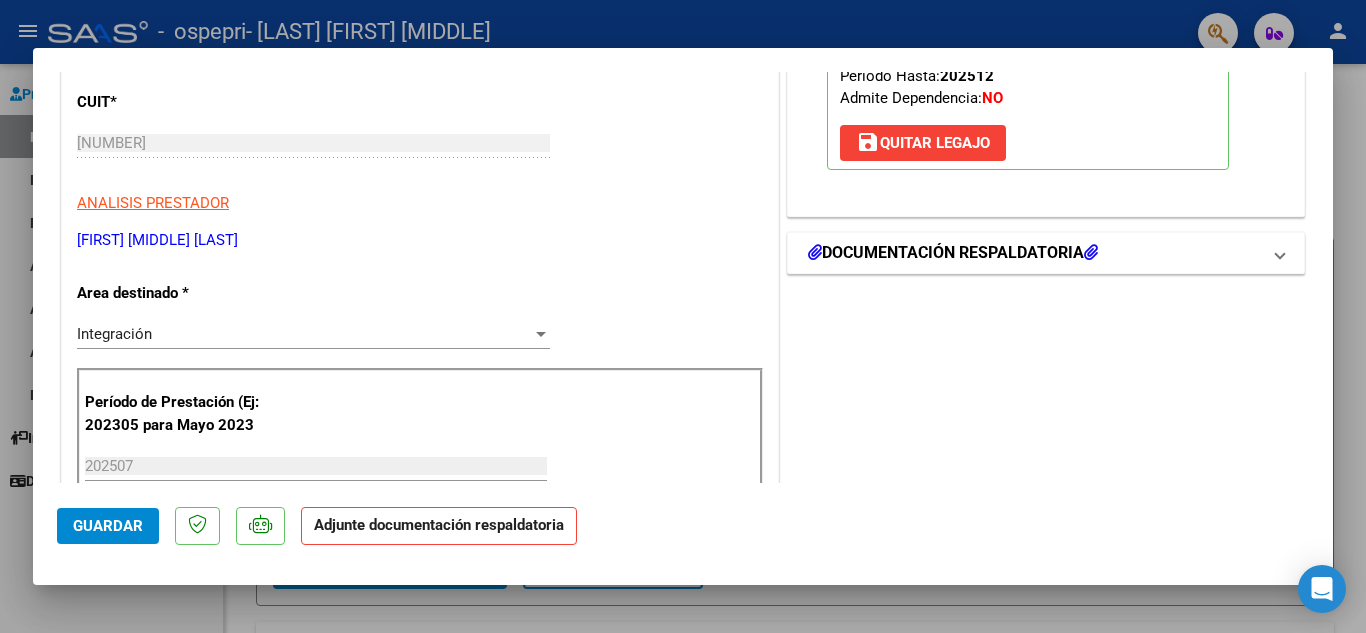 click at bounding box center (1091, 252) 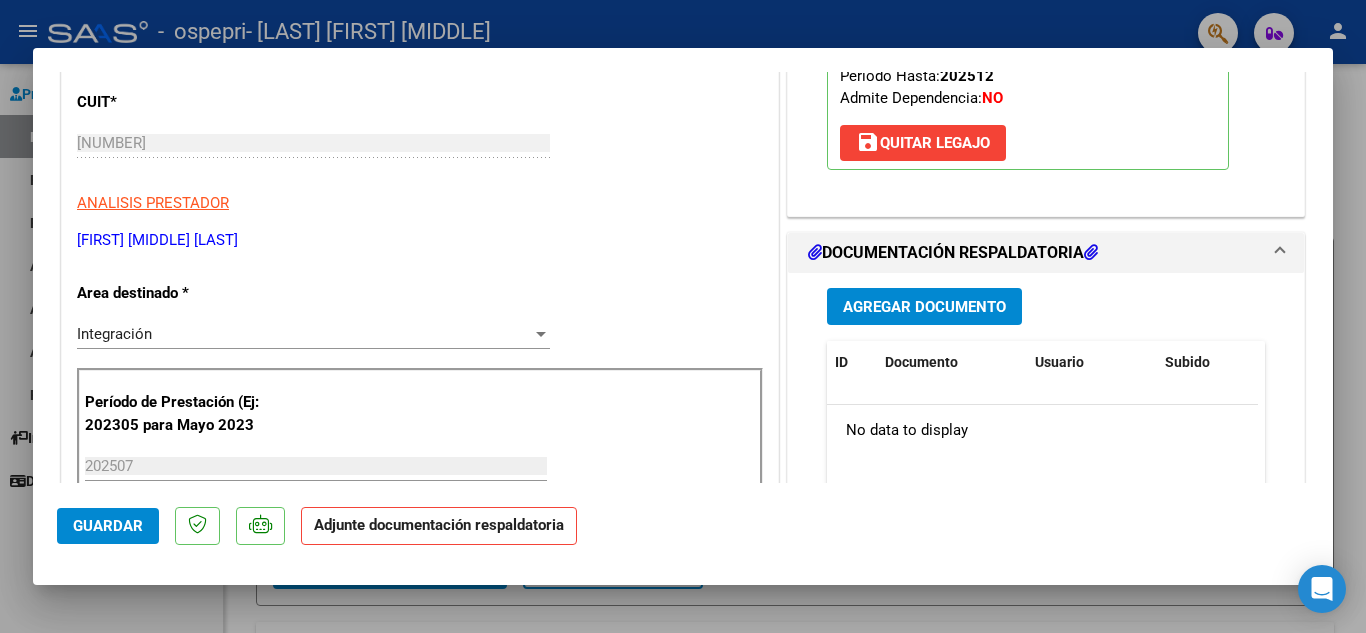 click on "Agregar Documento" at bounding box center (924, 307) 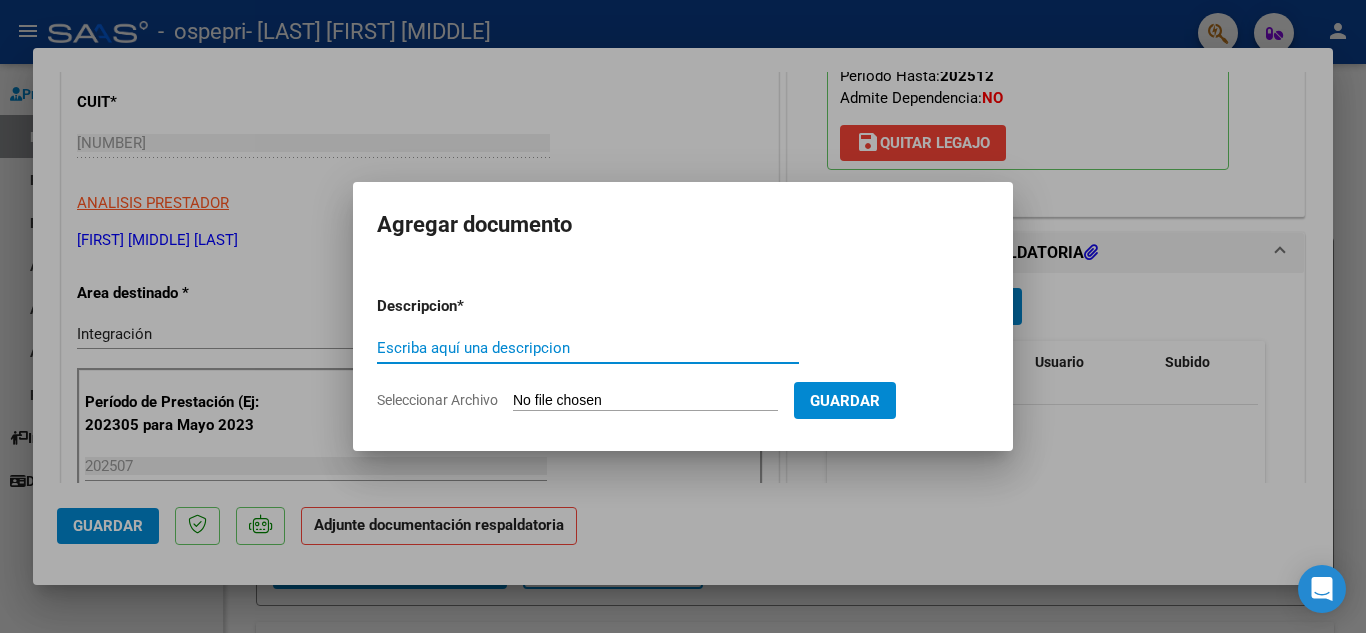 click on "Escriba aquí una descripcion" at bounding box center [588, 348] 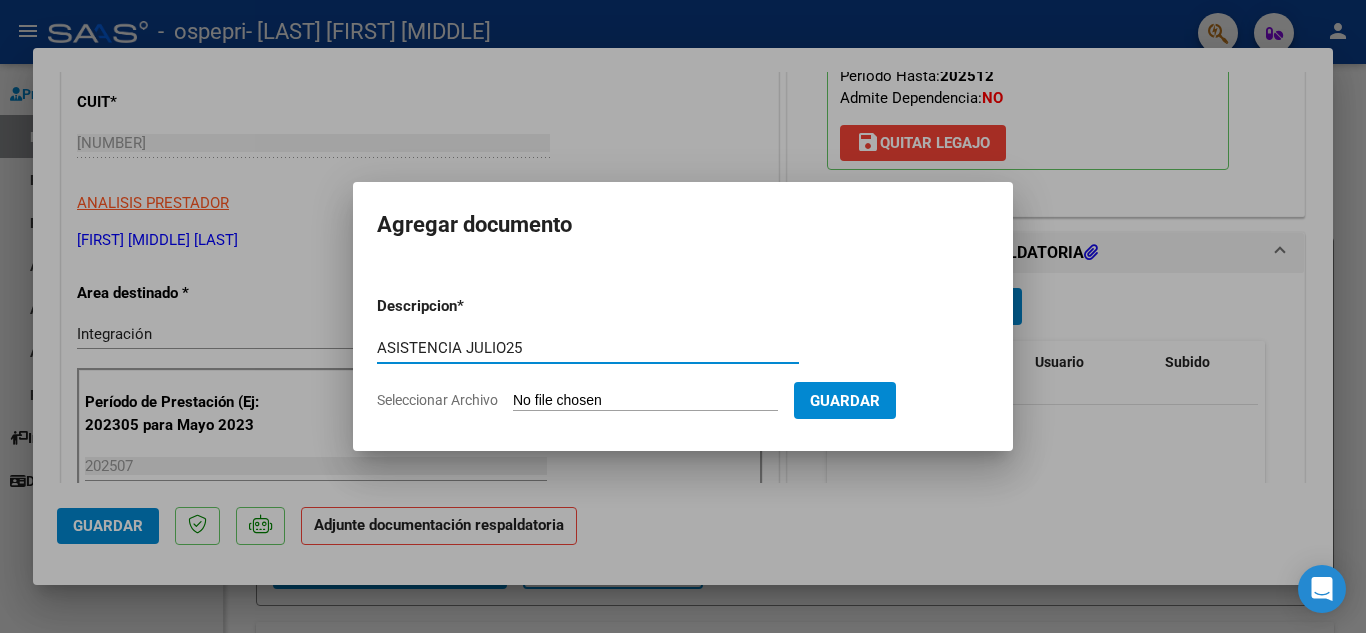 type on "ASISTENCIA JULIO25" 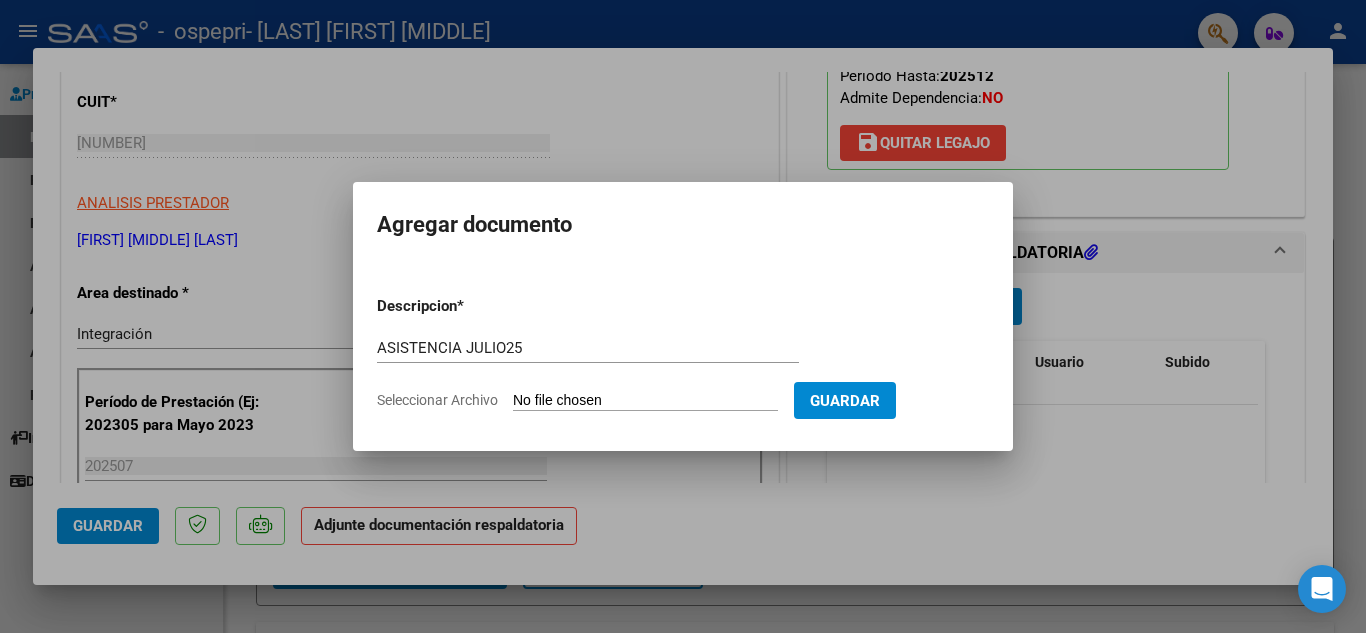 click on "Seleccionar Archivo" at bounding box center [645, 401] 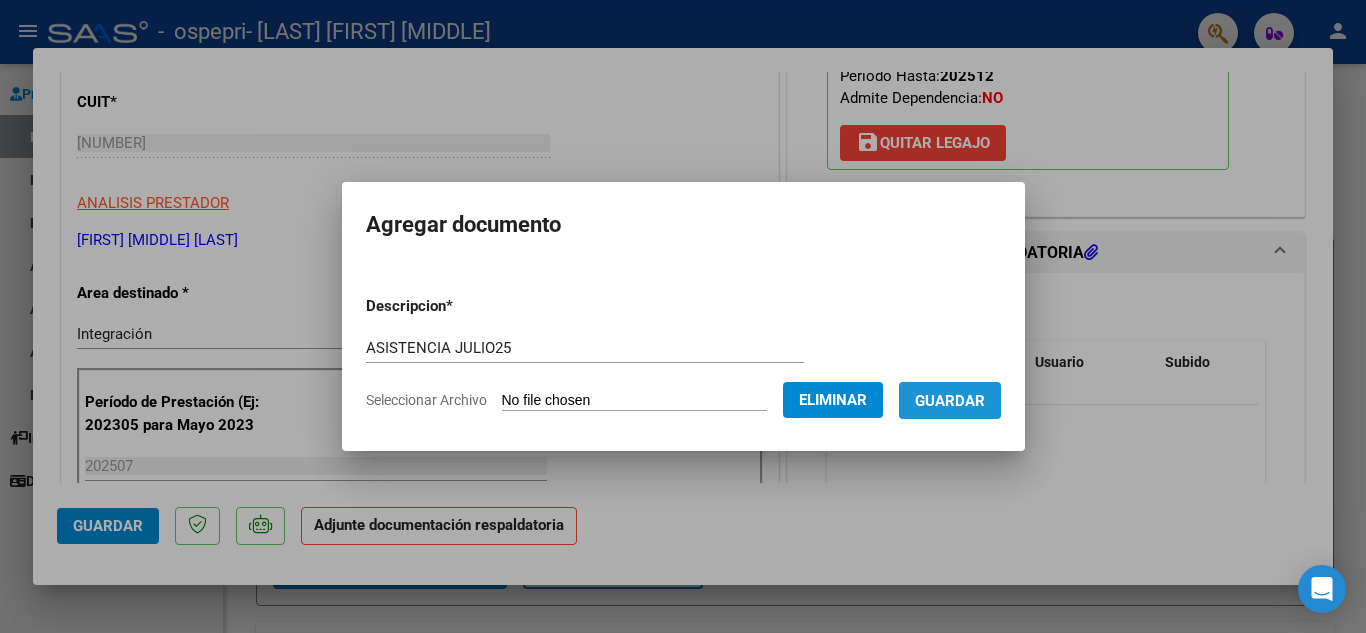 click on "Guardar" at bounding box center [950, 401] 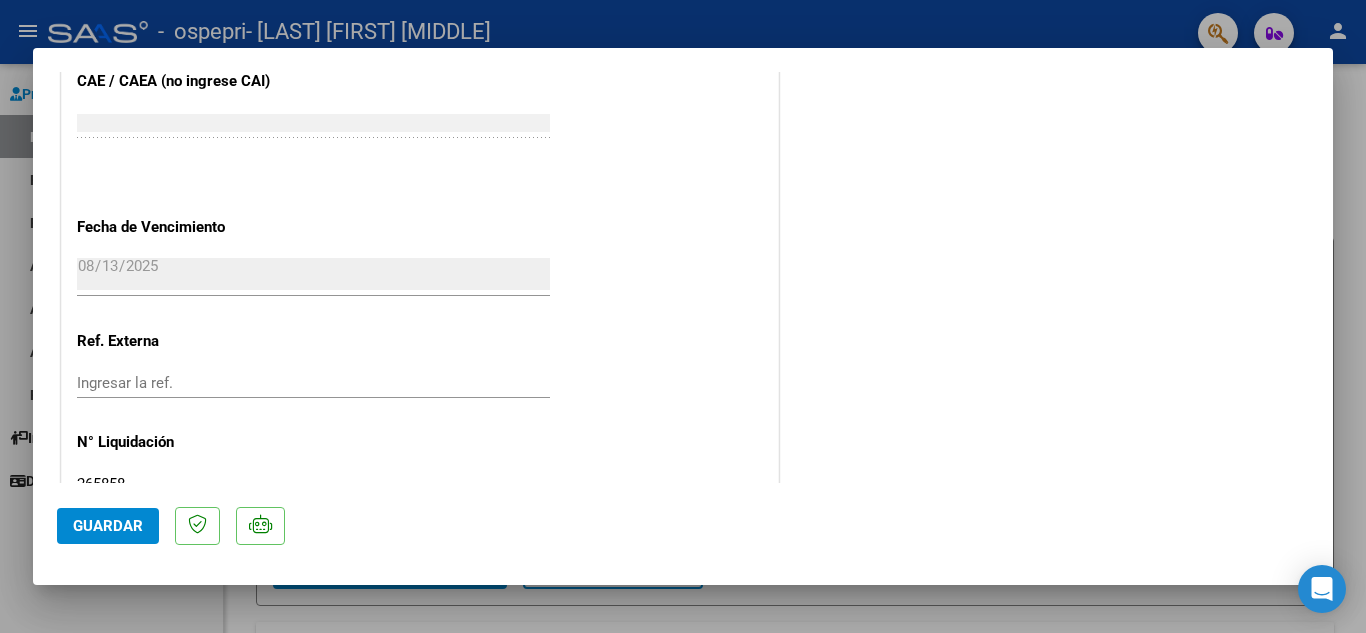 scroll, scrollTop: 1379, scrollLeft: 0, axis: vertical 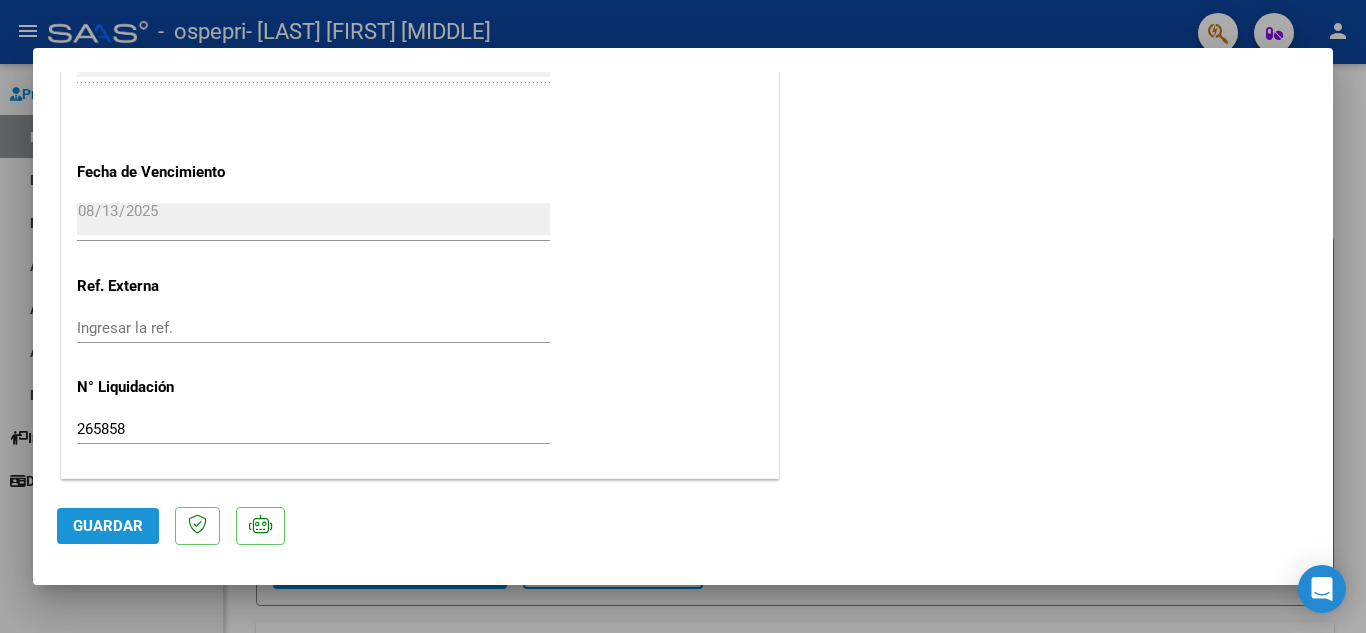 click on "Guardar" 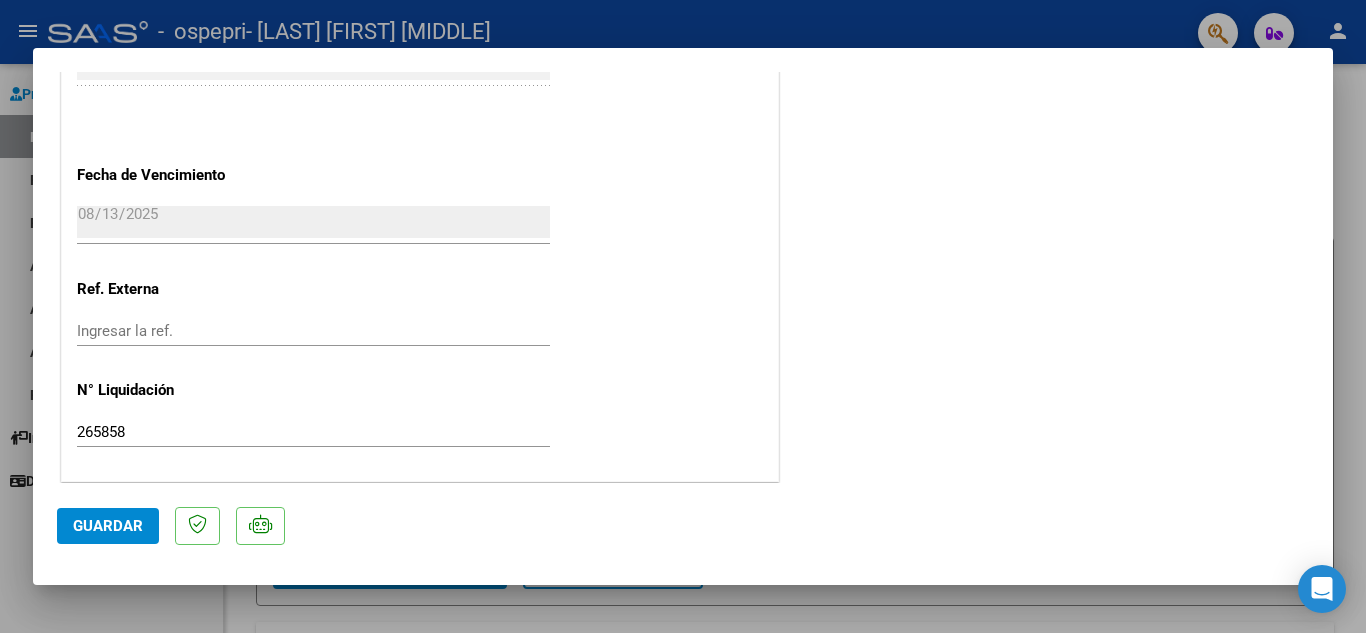 scroll, scrollTop: 1379, scrollLeft: 0, axis: vertical 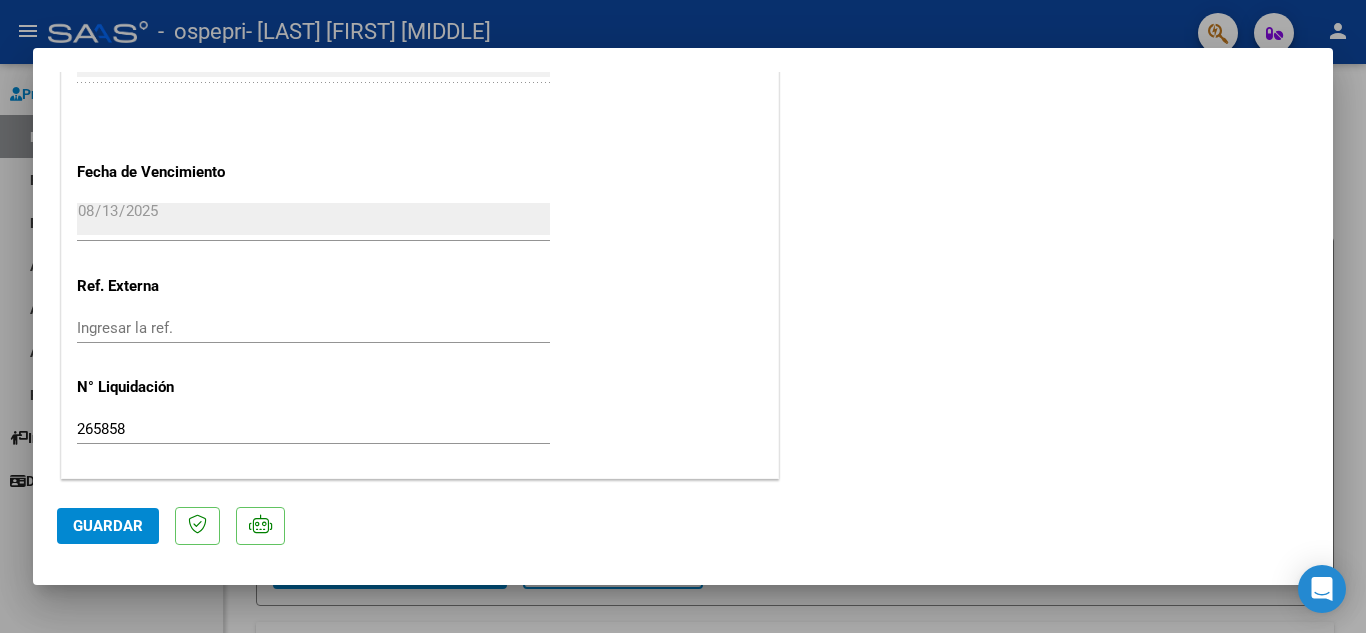 click at bounding box center [683, 316] 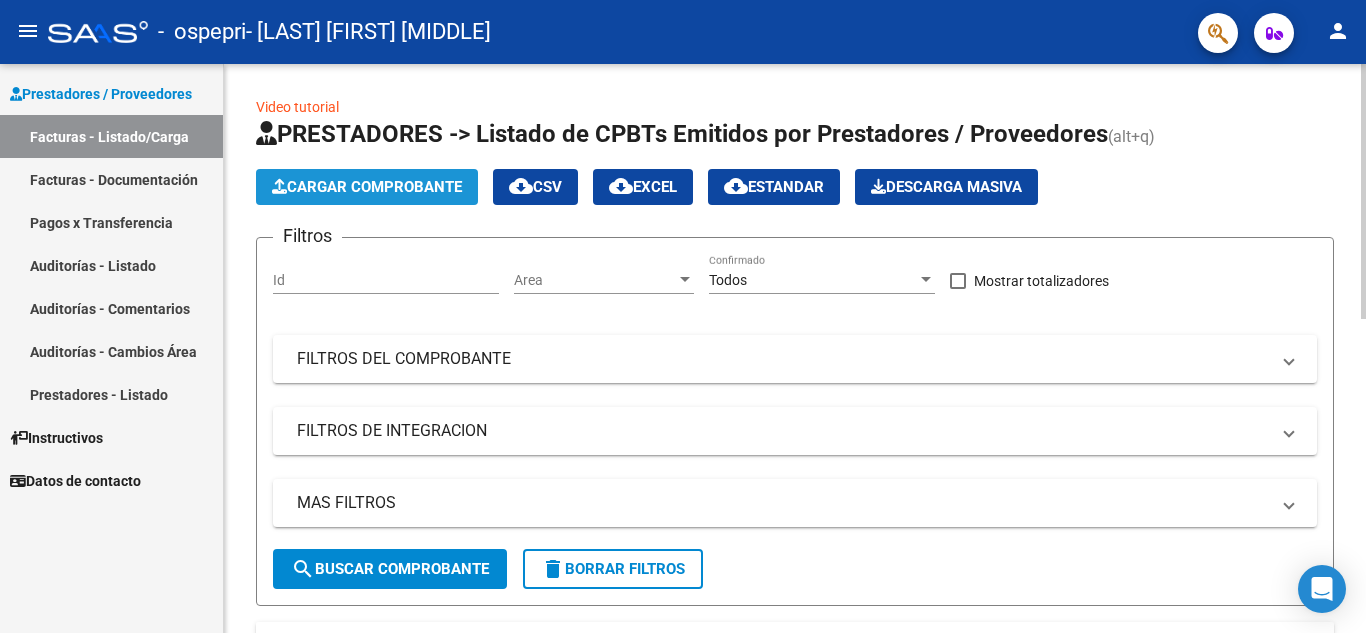 click on "Cargar Comprobante" 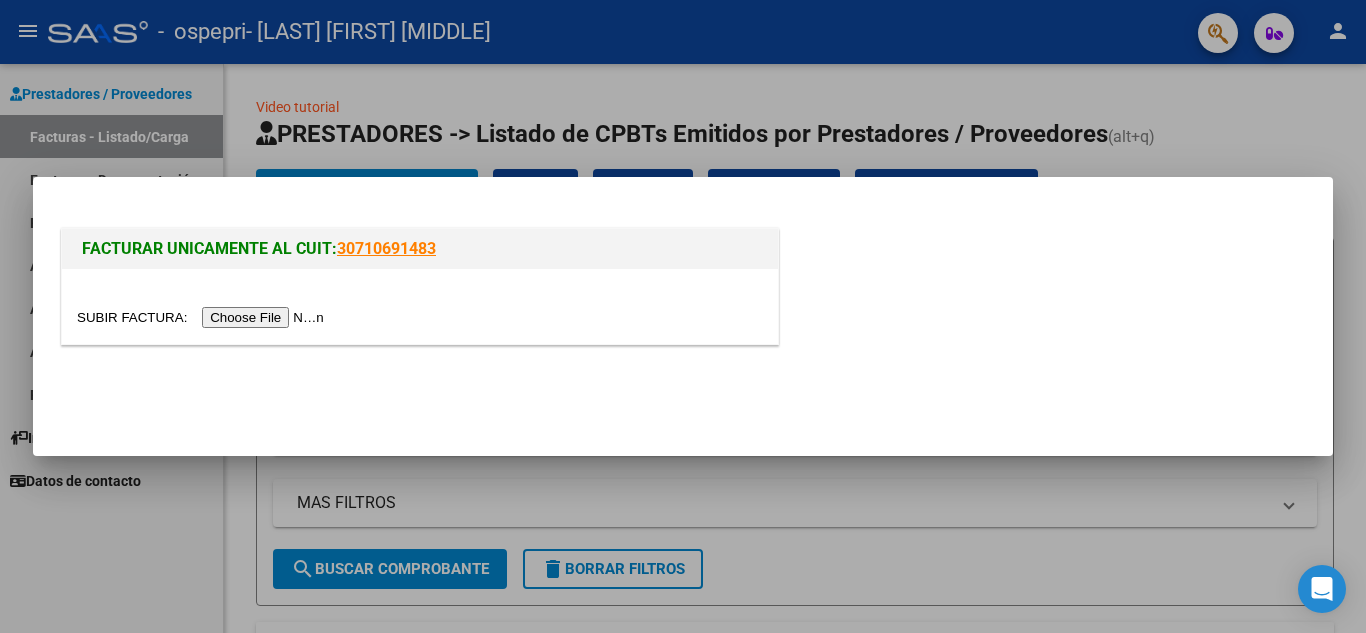 click at bounding box center [203, 317] 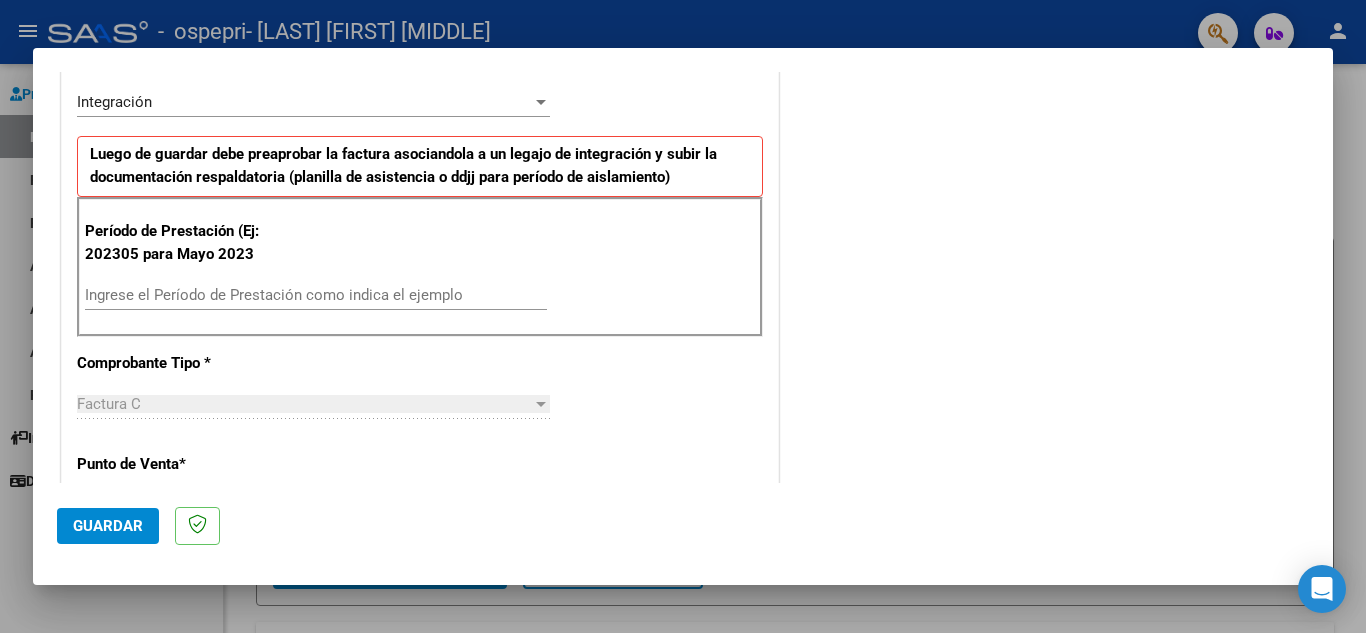 scroll, scrollTop: 500, scrollLeft: 0, axis: vertical 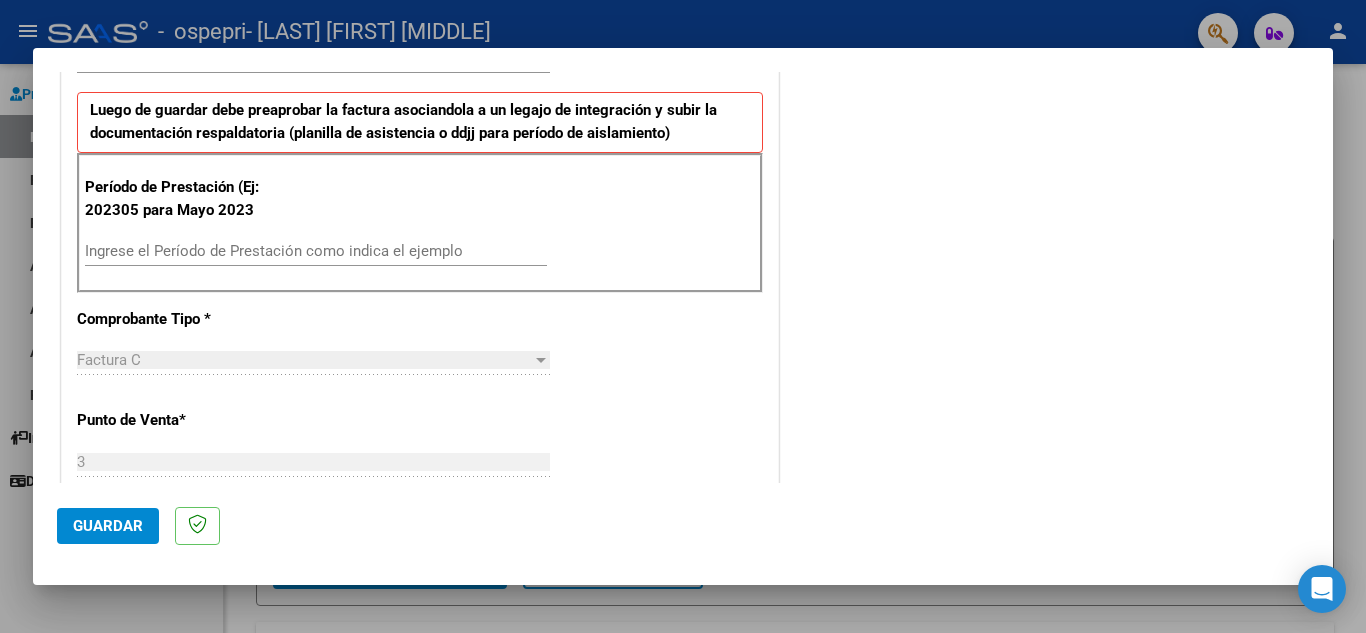 click on "Ingrese el Período de Prestación como indica el ejemplo" at bounding box center [316, 251] 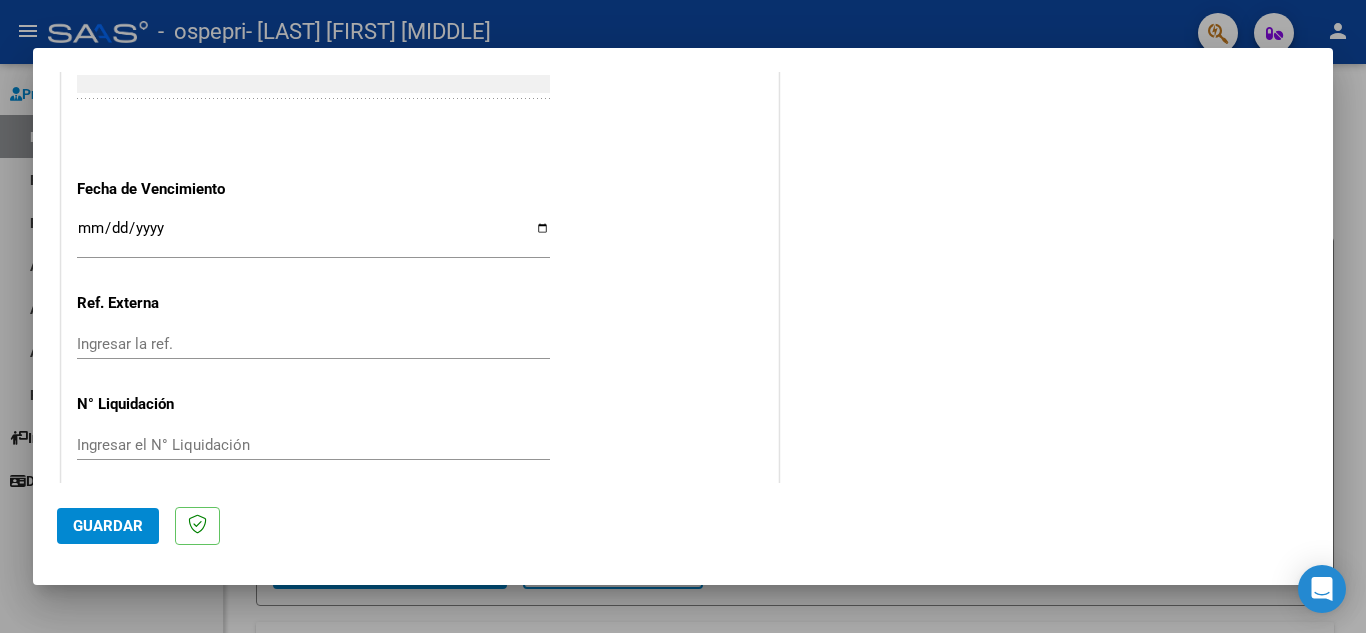 scroll, scrollTop: 1300, scrollLeft: 0, axis: vertical 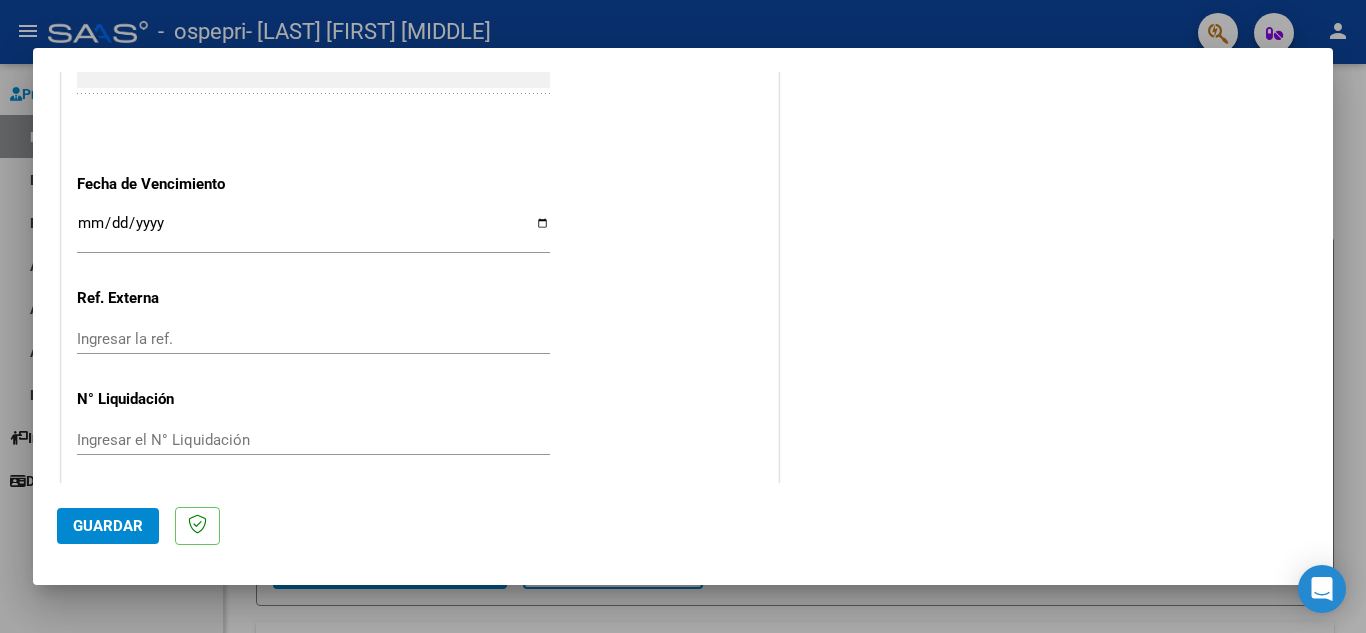 type on "202507" 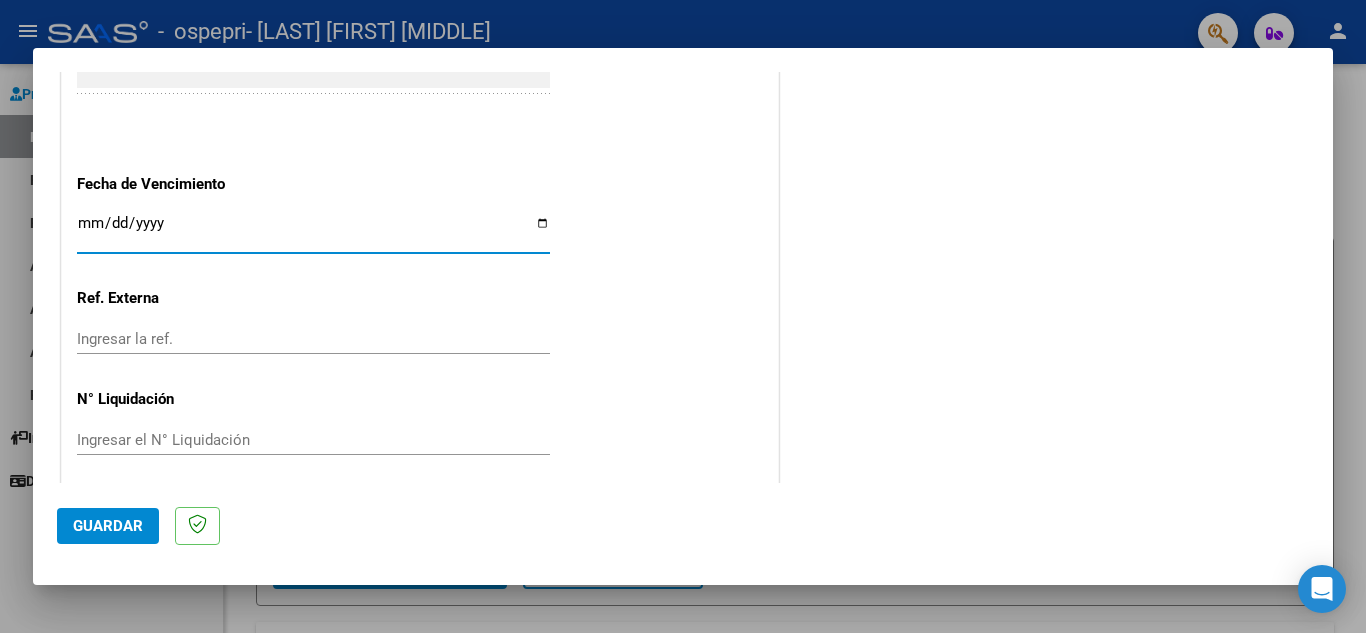 click on "Ingresar la fecha" at bounding box center [313, 231] 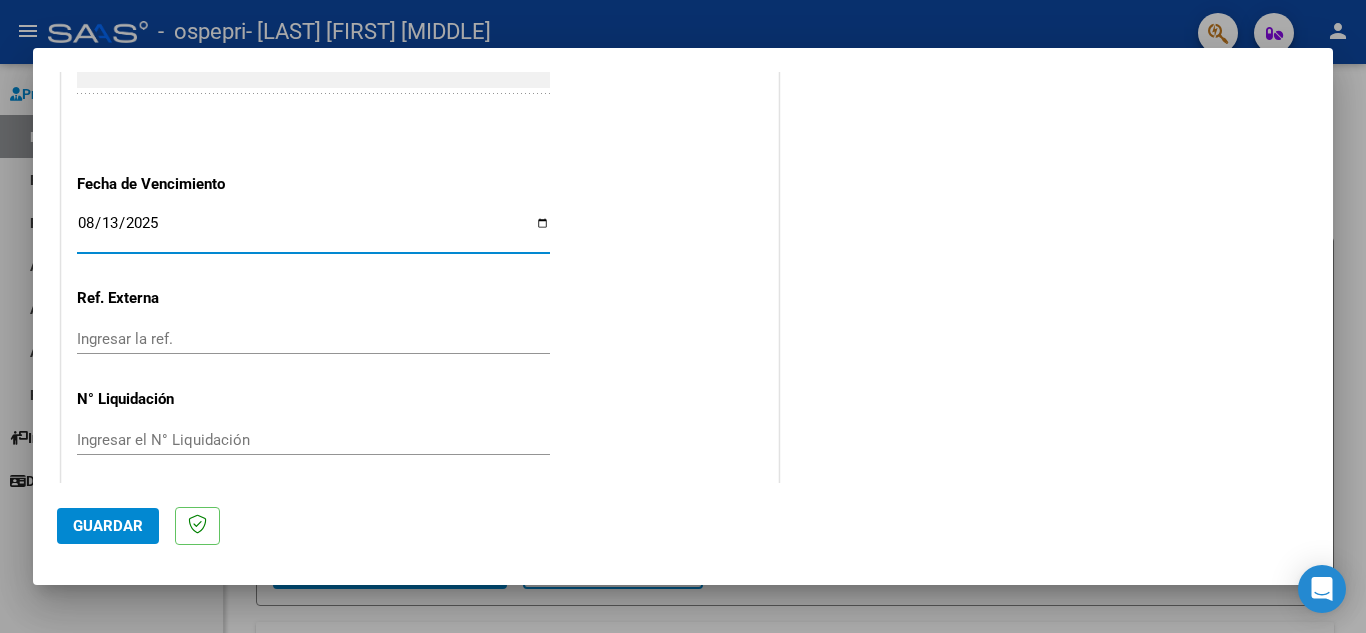 type on "2025-08-13" 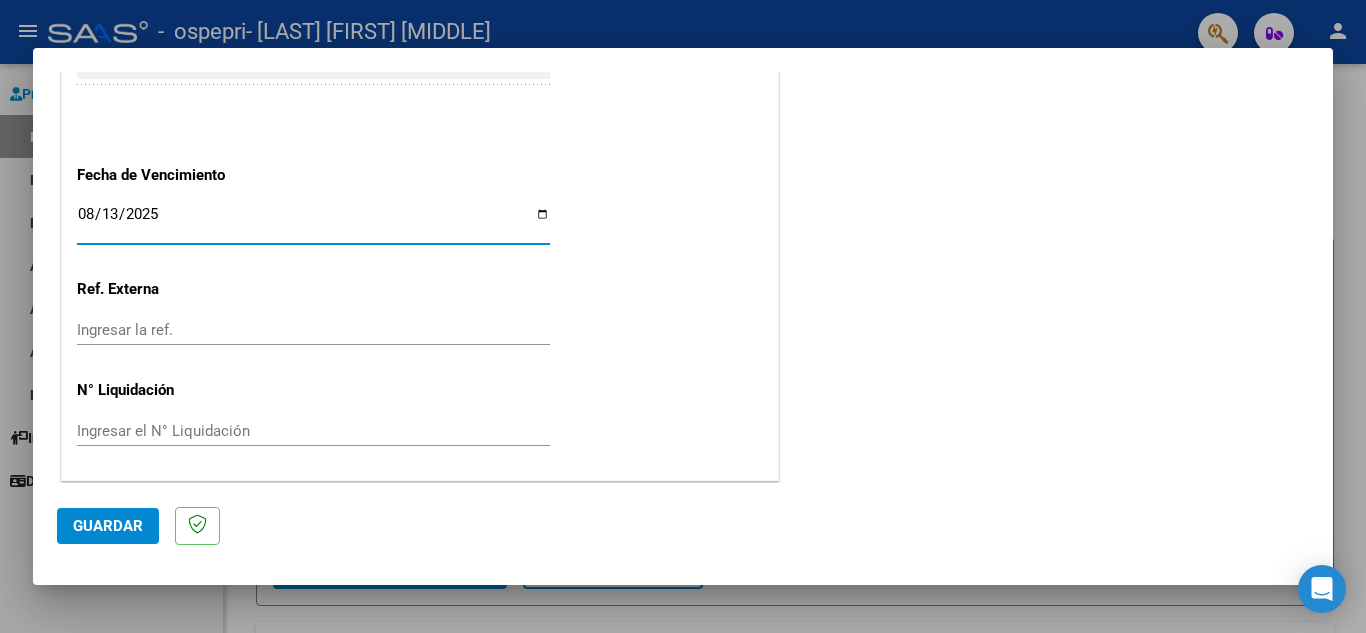 scroll, scrollTop: 1311, scrollLeft: 0, axis: vertical 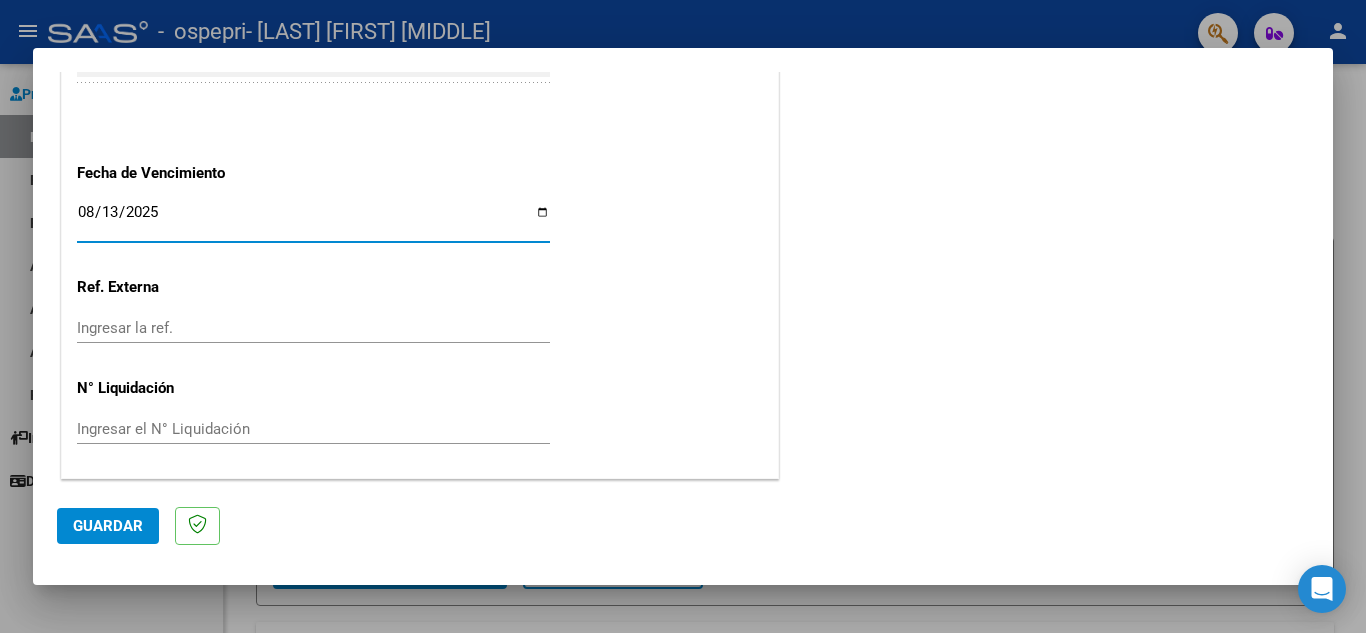 click on "Ingresar el N° Liquidación" at bounding box center (313, 429) 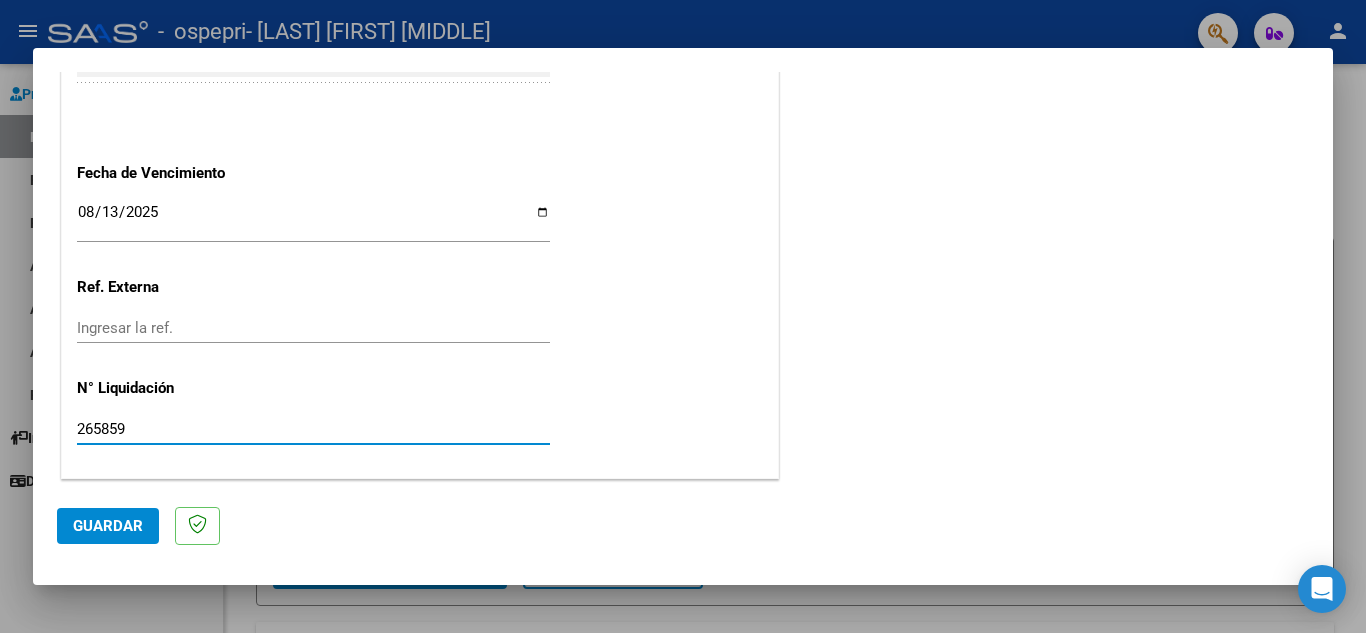 type on "265859" 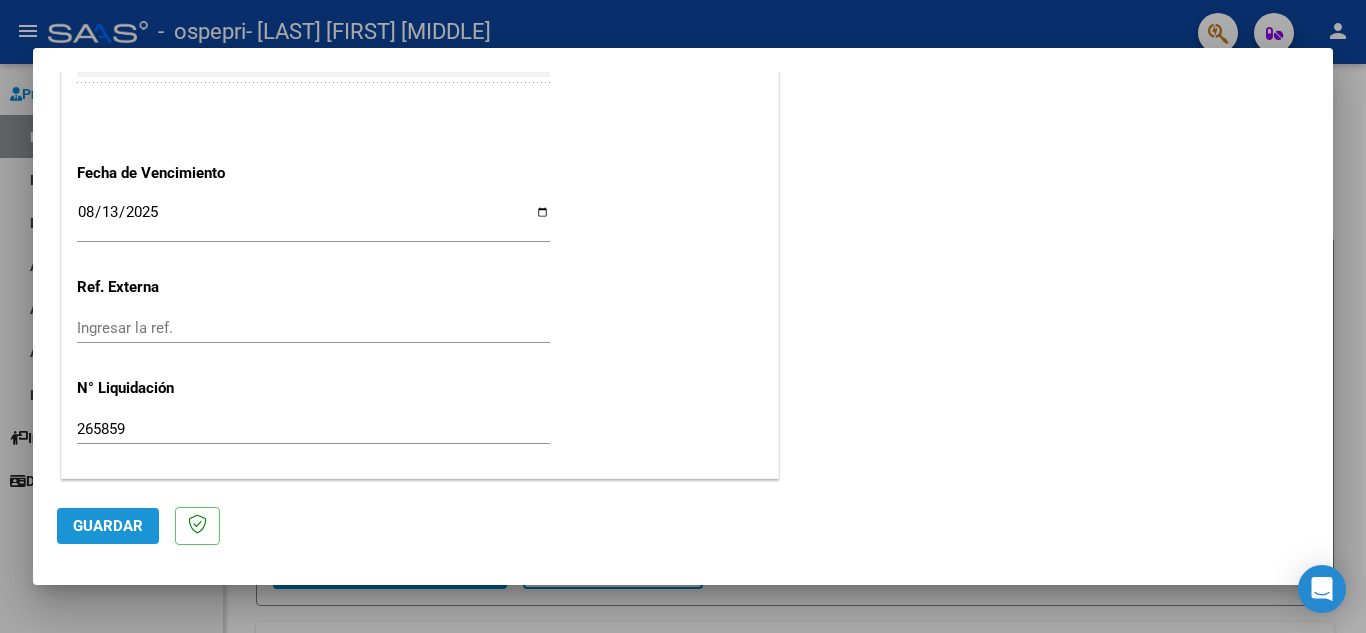 click on "Guardar" 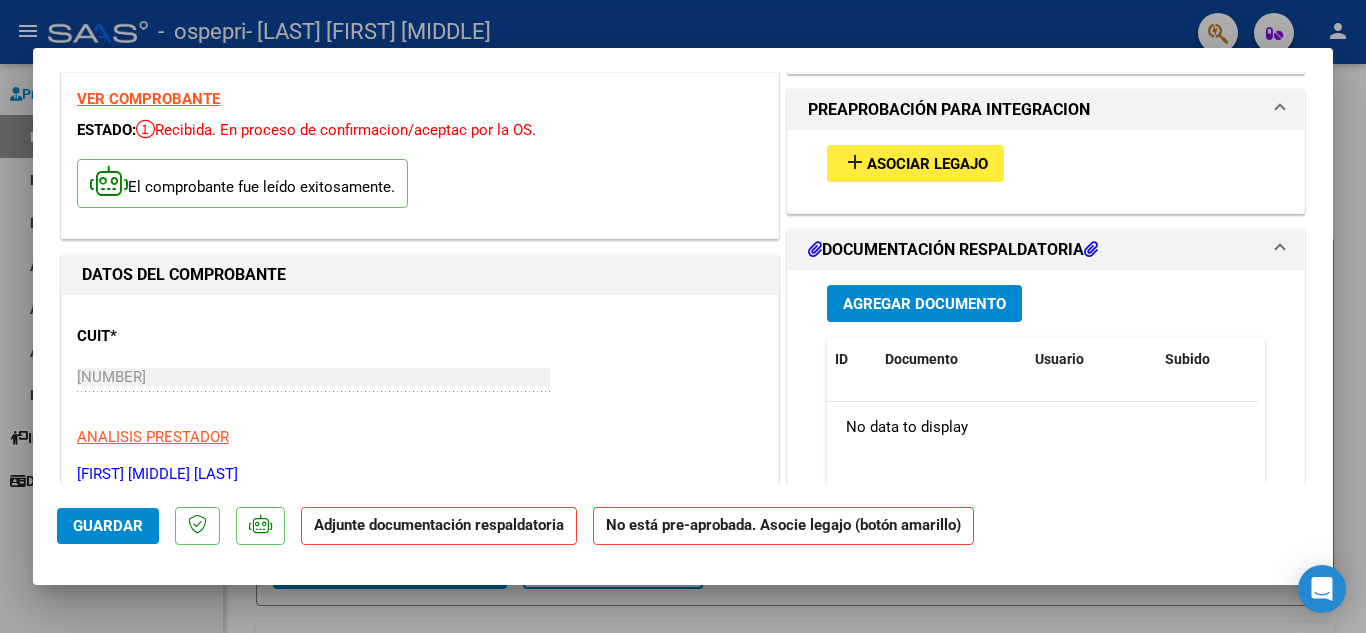 scroll, scrollTop: 0, scrollLeft: 0, axis: both 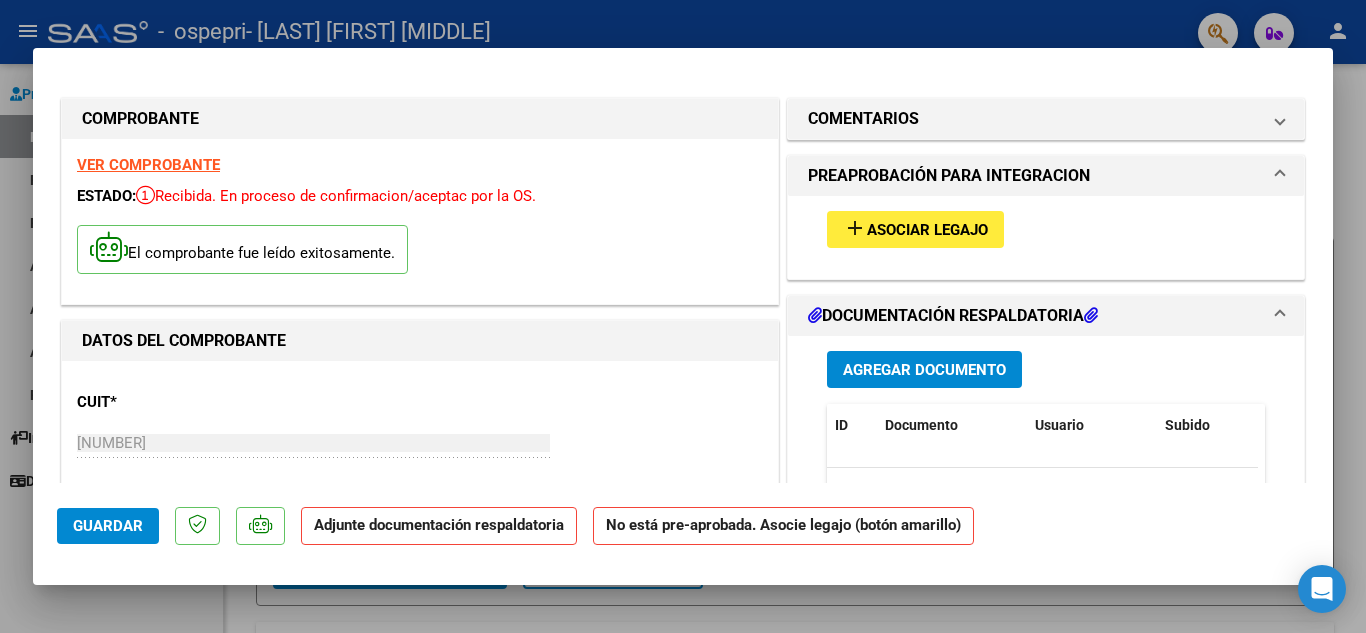 click on "Asociar Legajo" at bounding box center (927, 230) 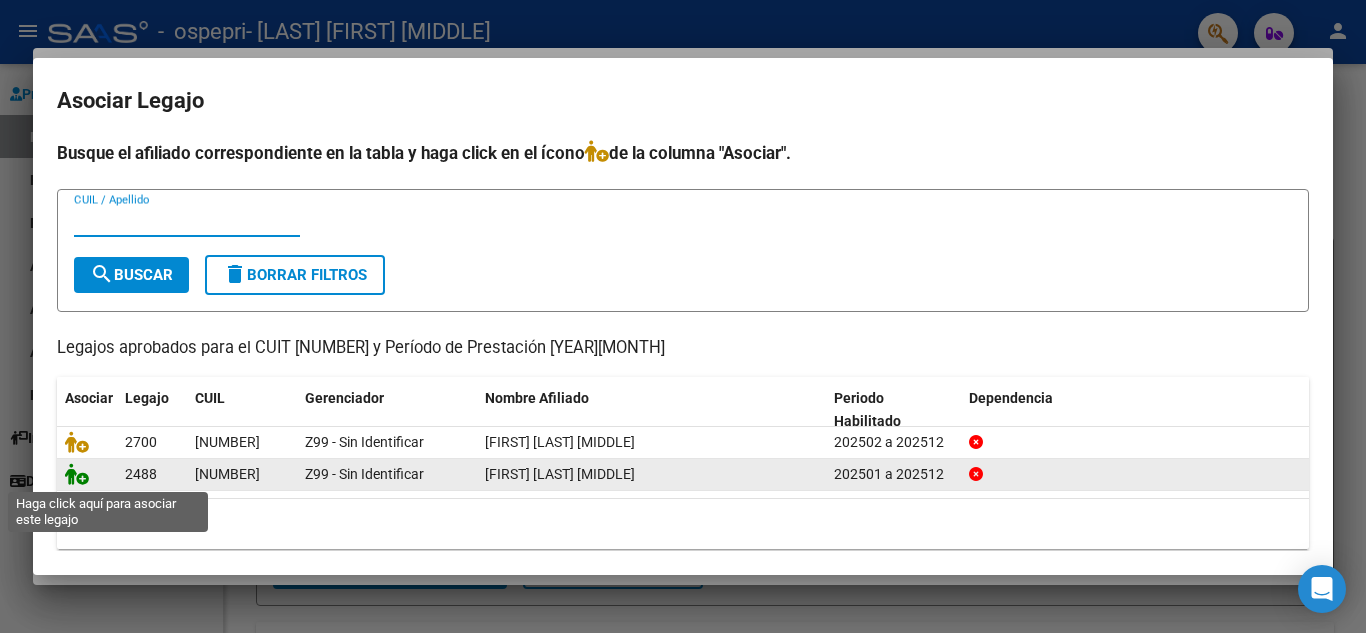 click 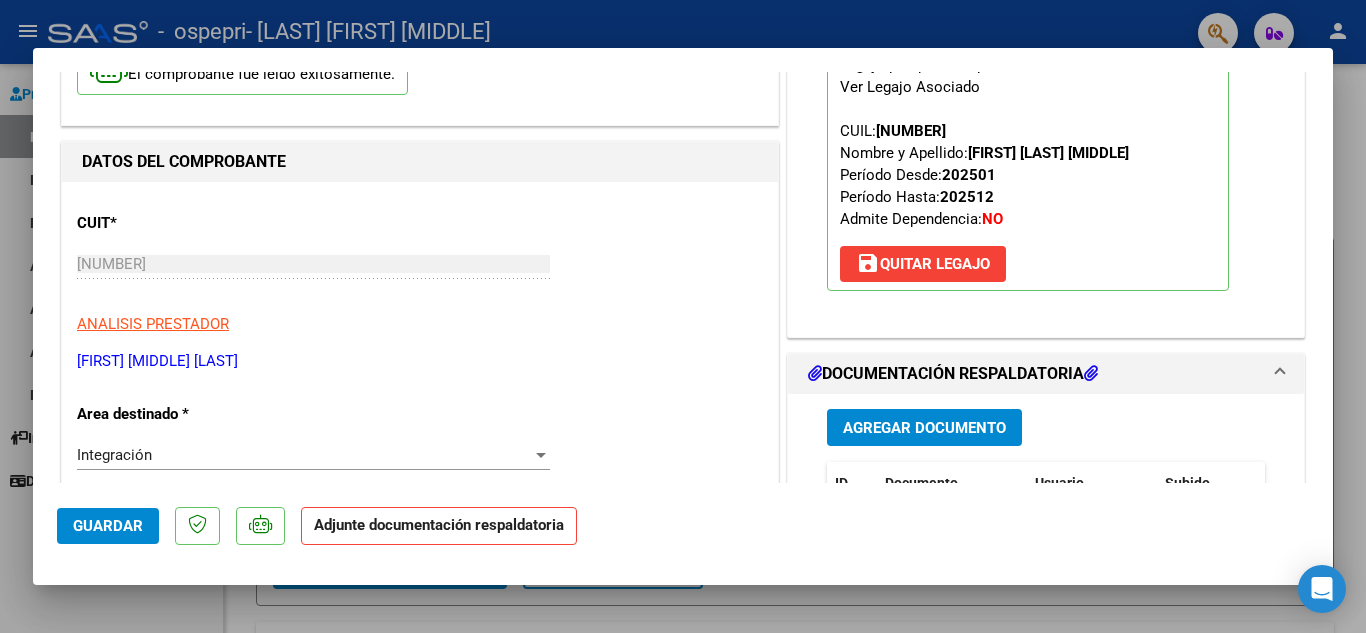 scroll, scrollTop: 200, scrollLeft: 0, axis: vertical 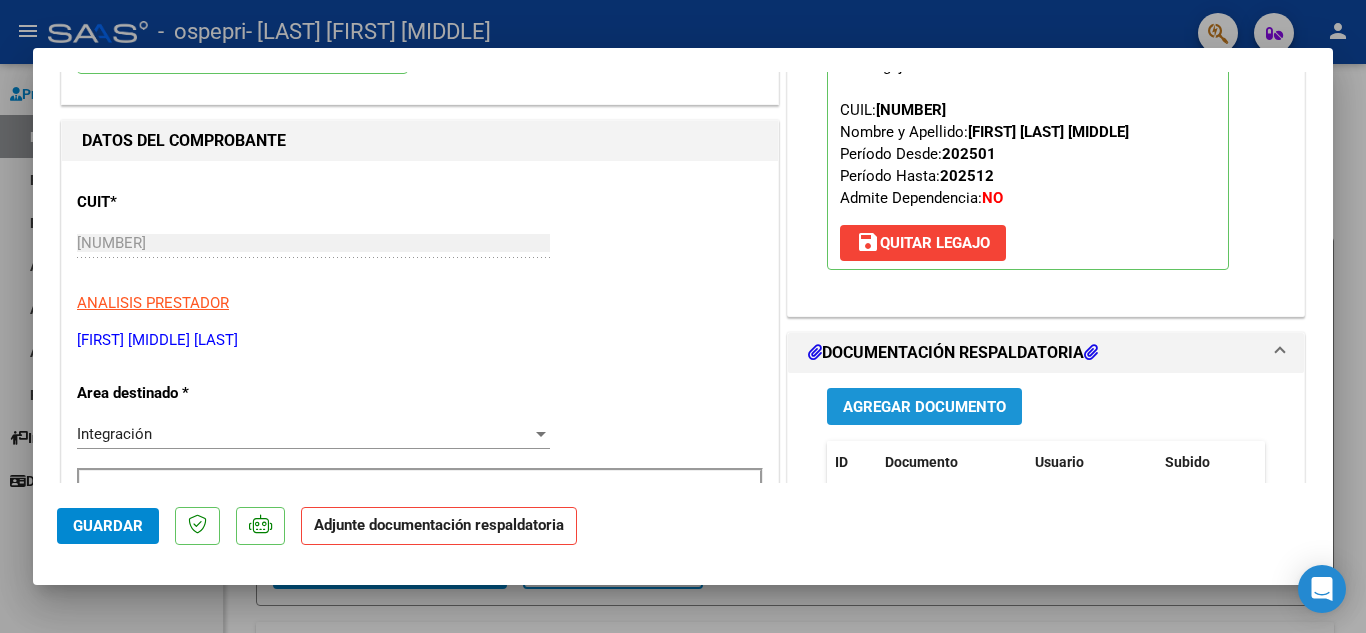 click on "Agregar Documento" at bounding box center (924, 407) 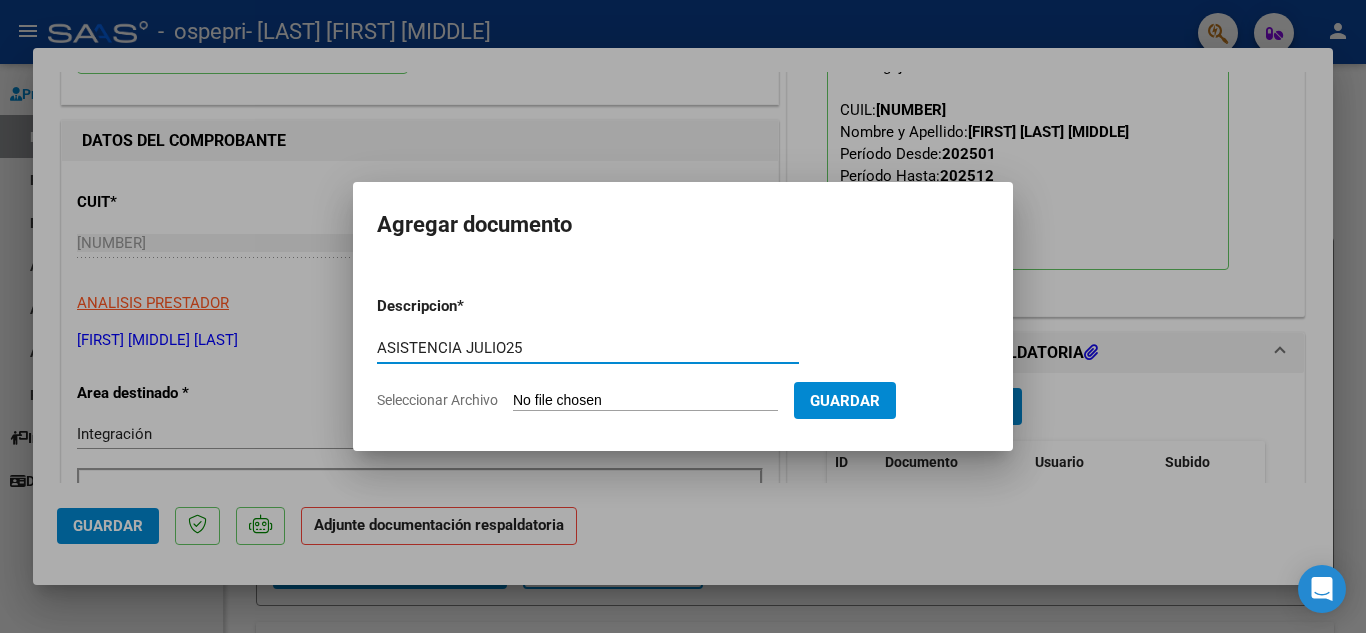 type on "ASISTENCIA JULIO25" 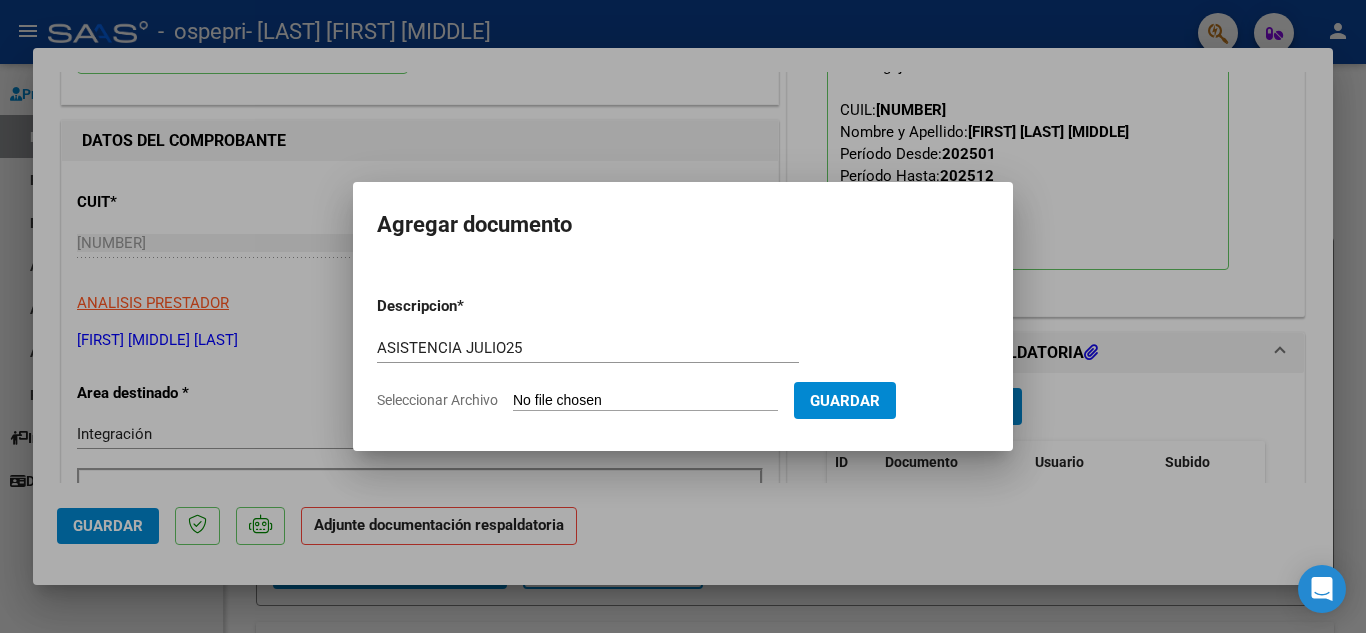 click on "Seleccionar Archivo" at bounding box center (645, 401) 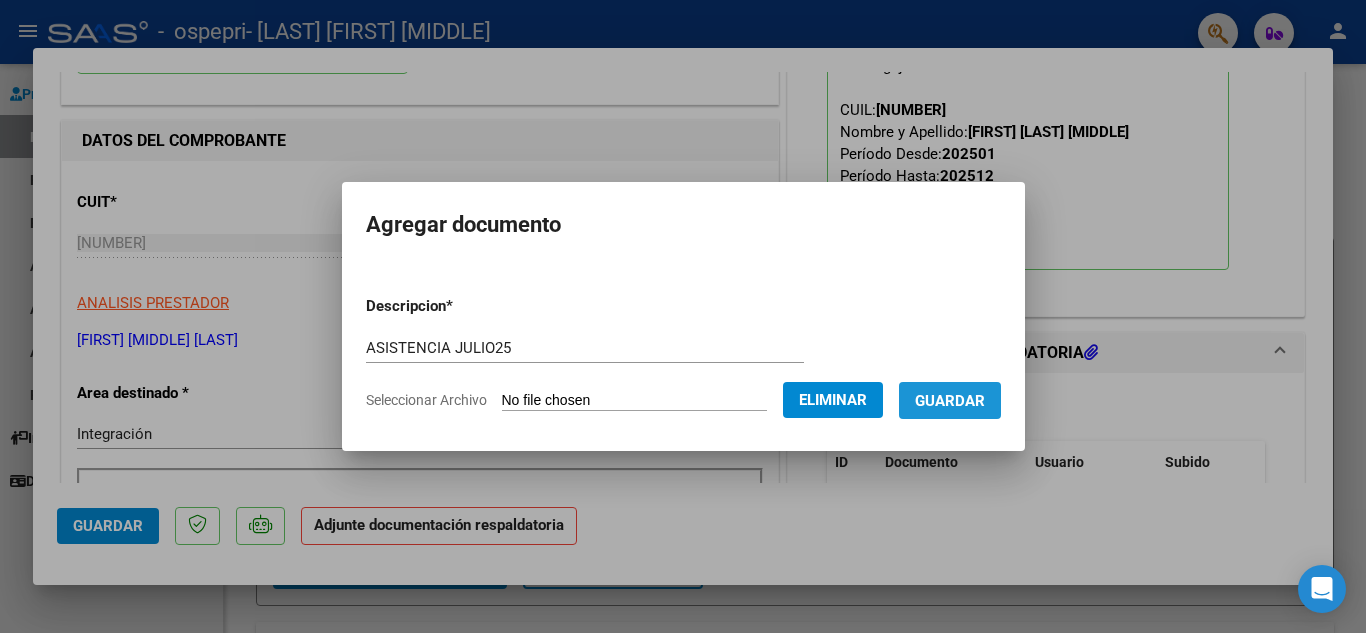 click on "Guardar" at bounding box center [950, 401] 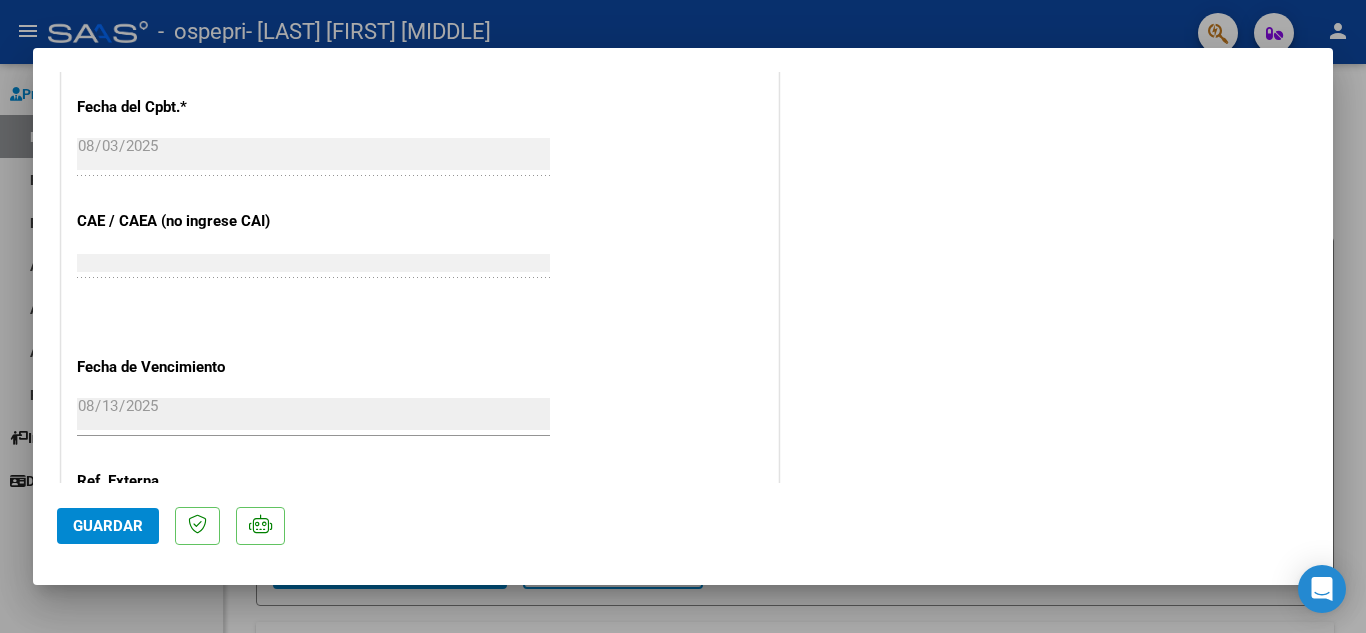 scroll, scrollTop: 1379, scrollLeft: 0, axis: vertical 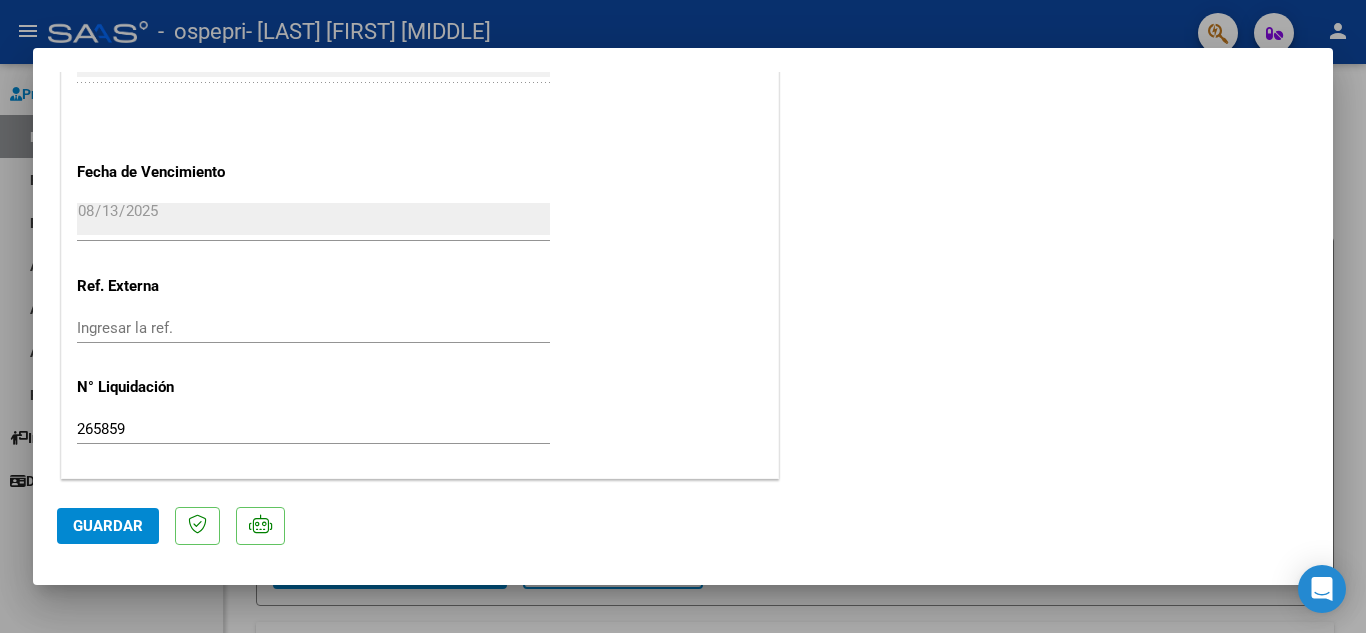 click on "Guardar" 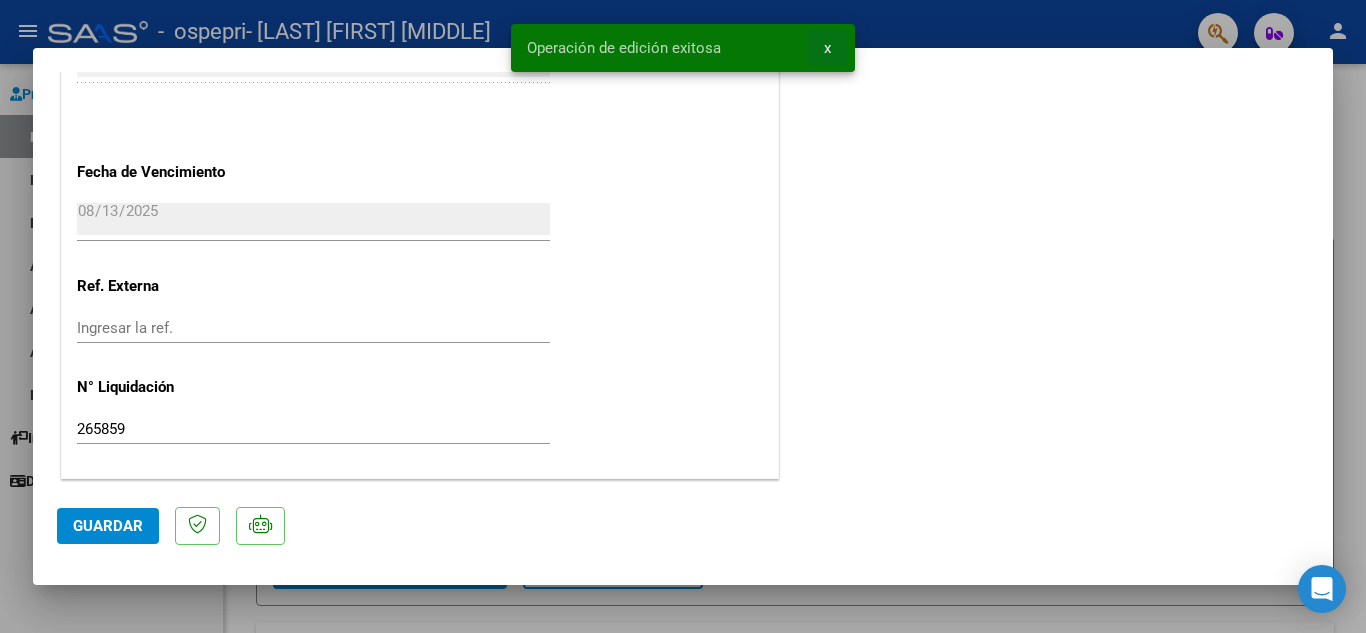 click on "x" at bounding box center [827, 48] 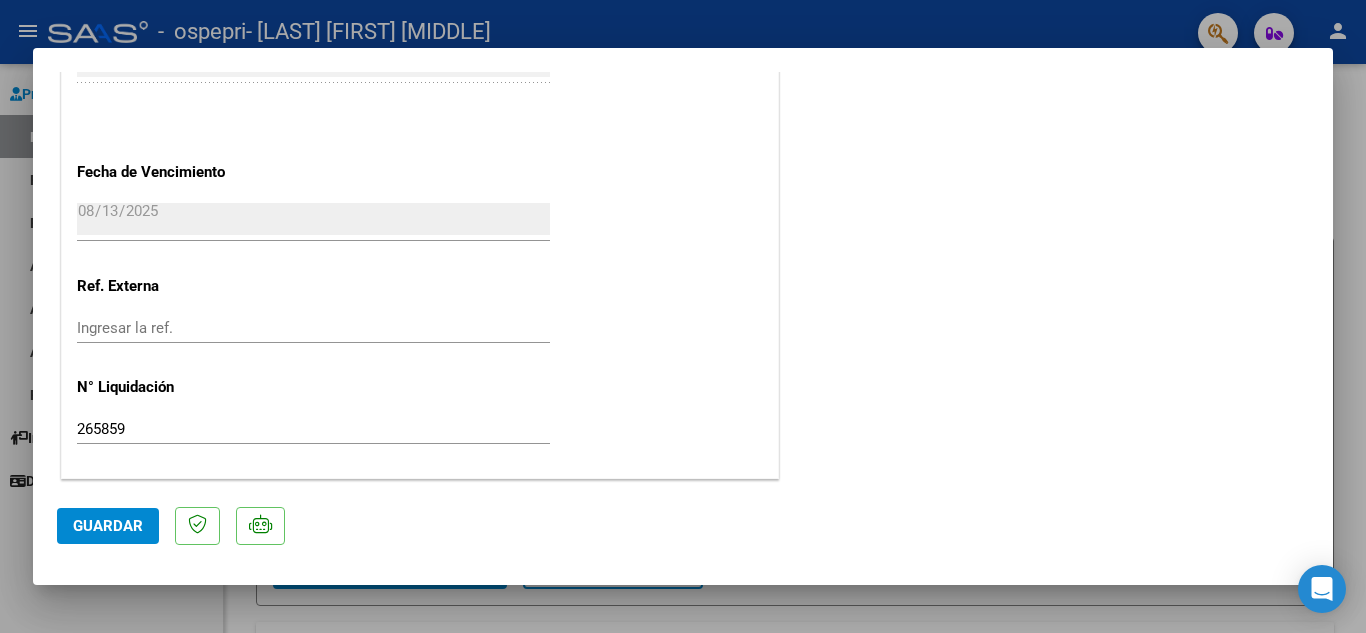 click at bounding box center [683, 316] 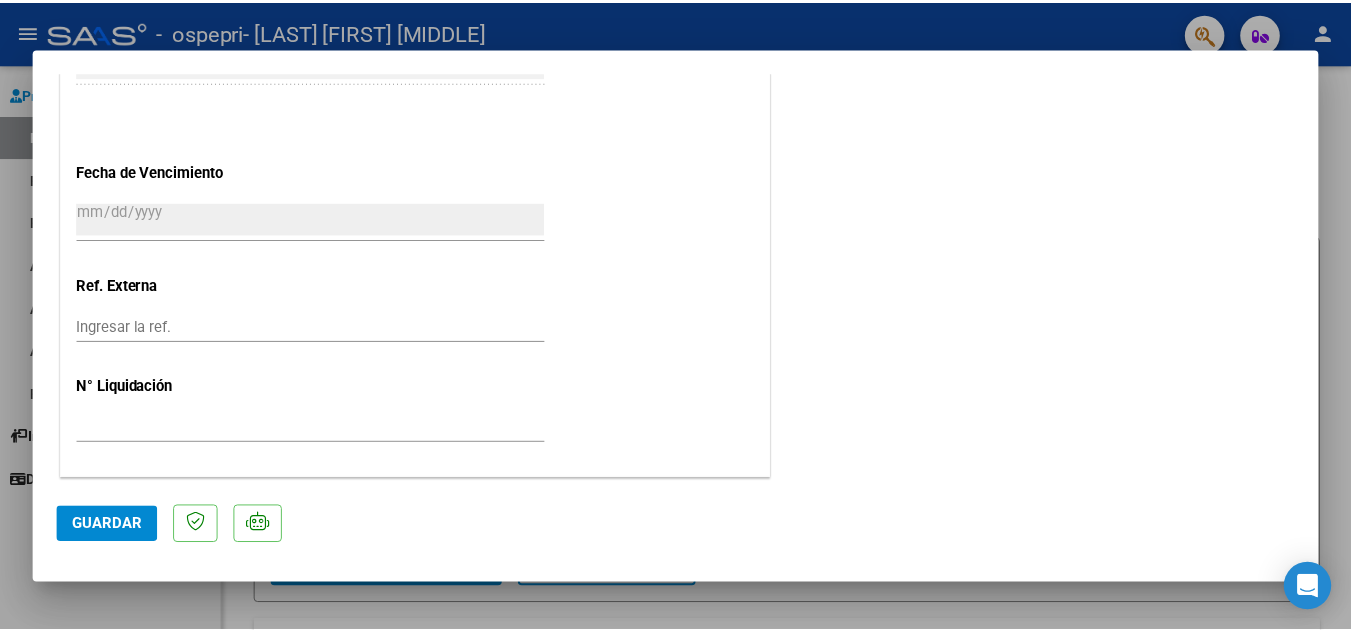 scroll, scrollTop: 1531, scrollLeft: 0, axis: vertical 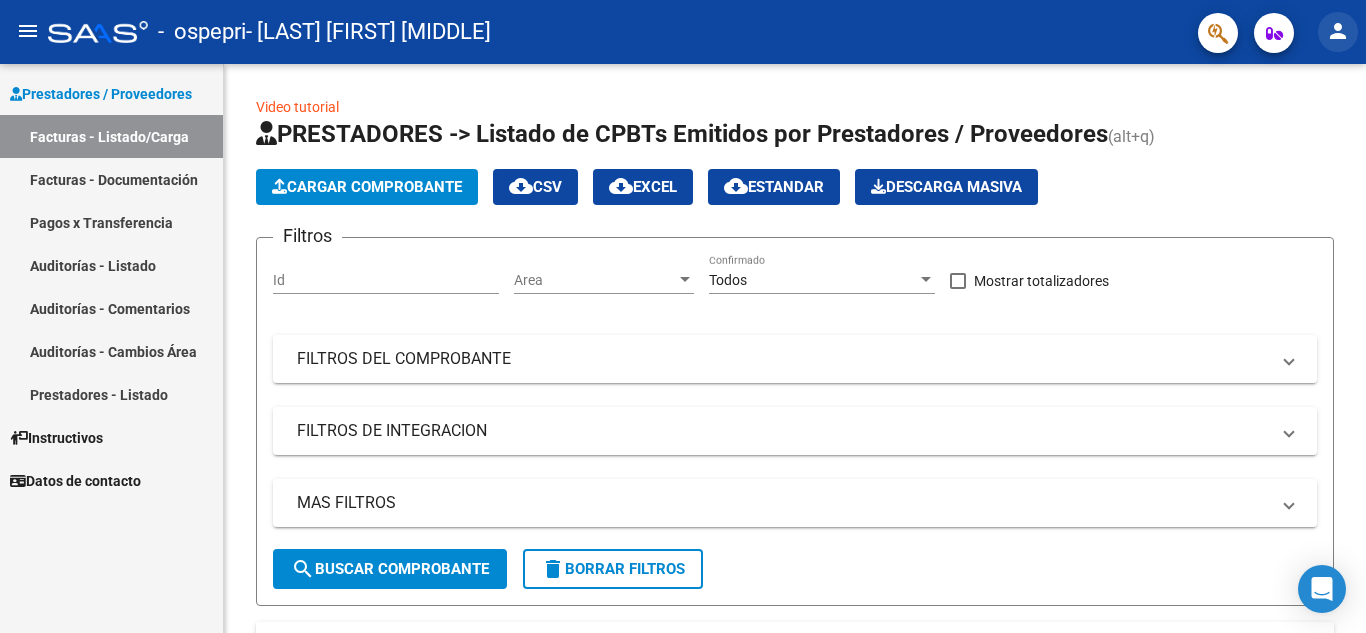 click on "person" 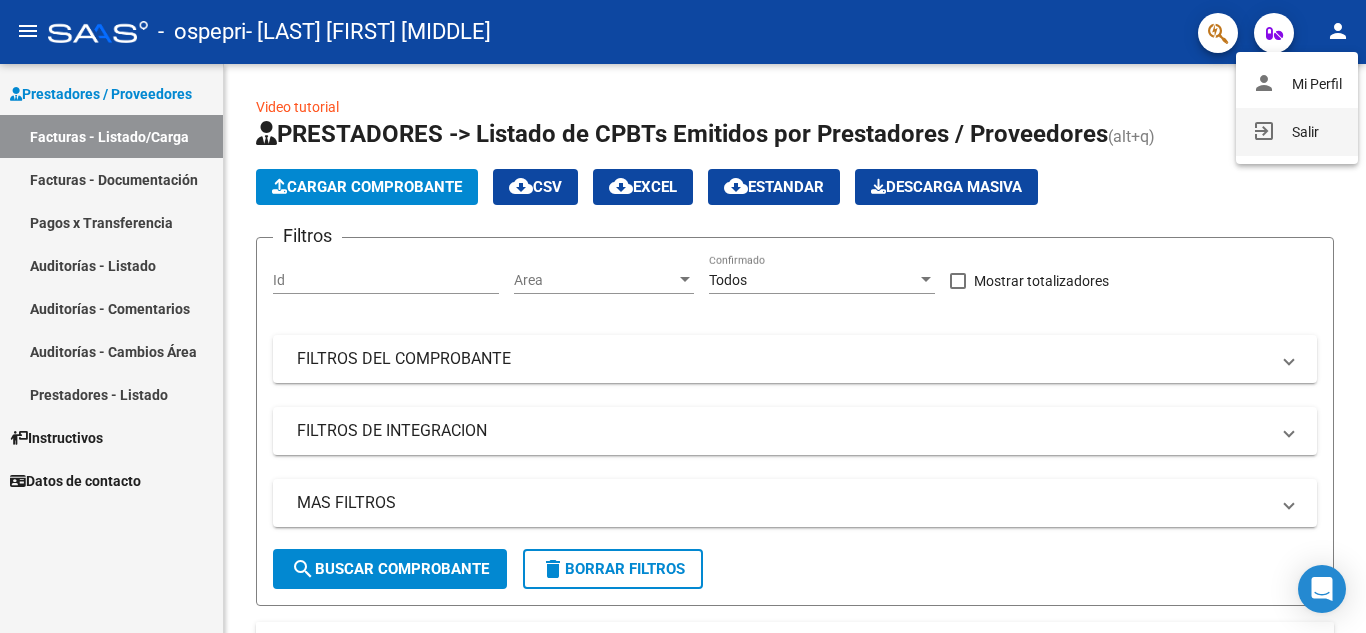 click on "exit_to_app  Salir" at bounding box center [1297, 132] 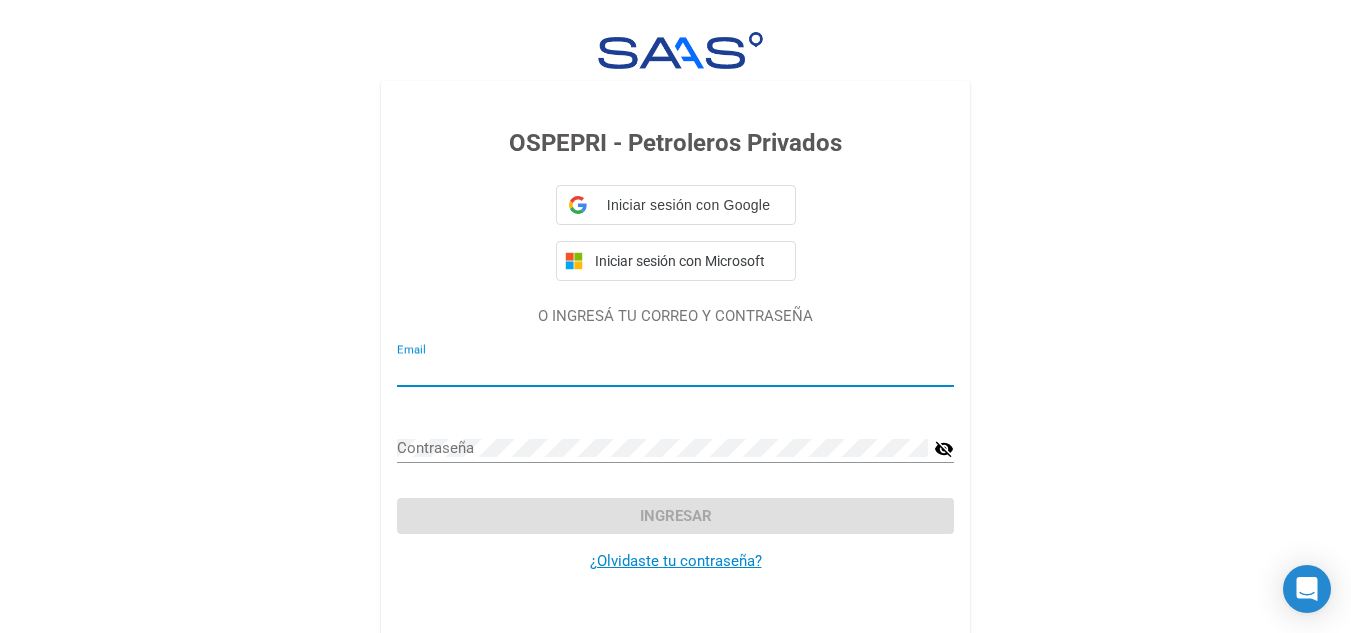 type on "[EMAIL]" 